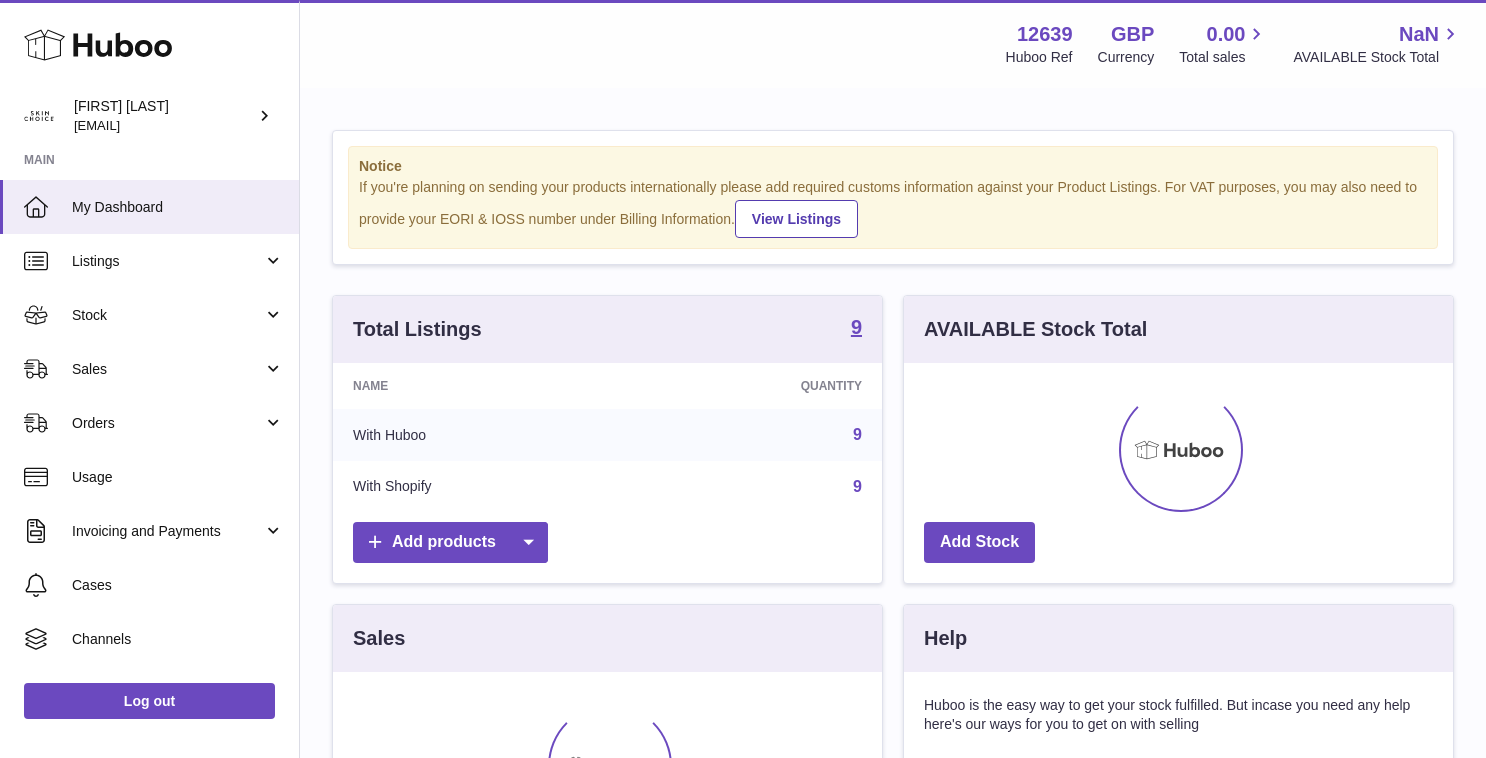 scroll, scrollTop: 0, scrollLeft: 0, axis: both 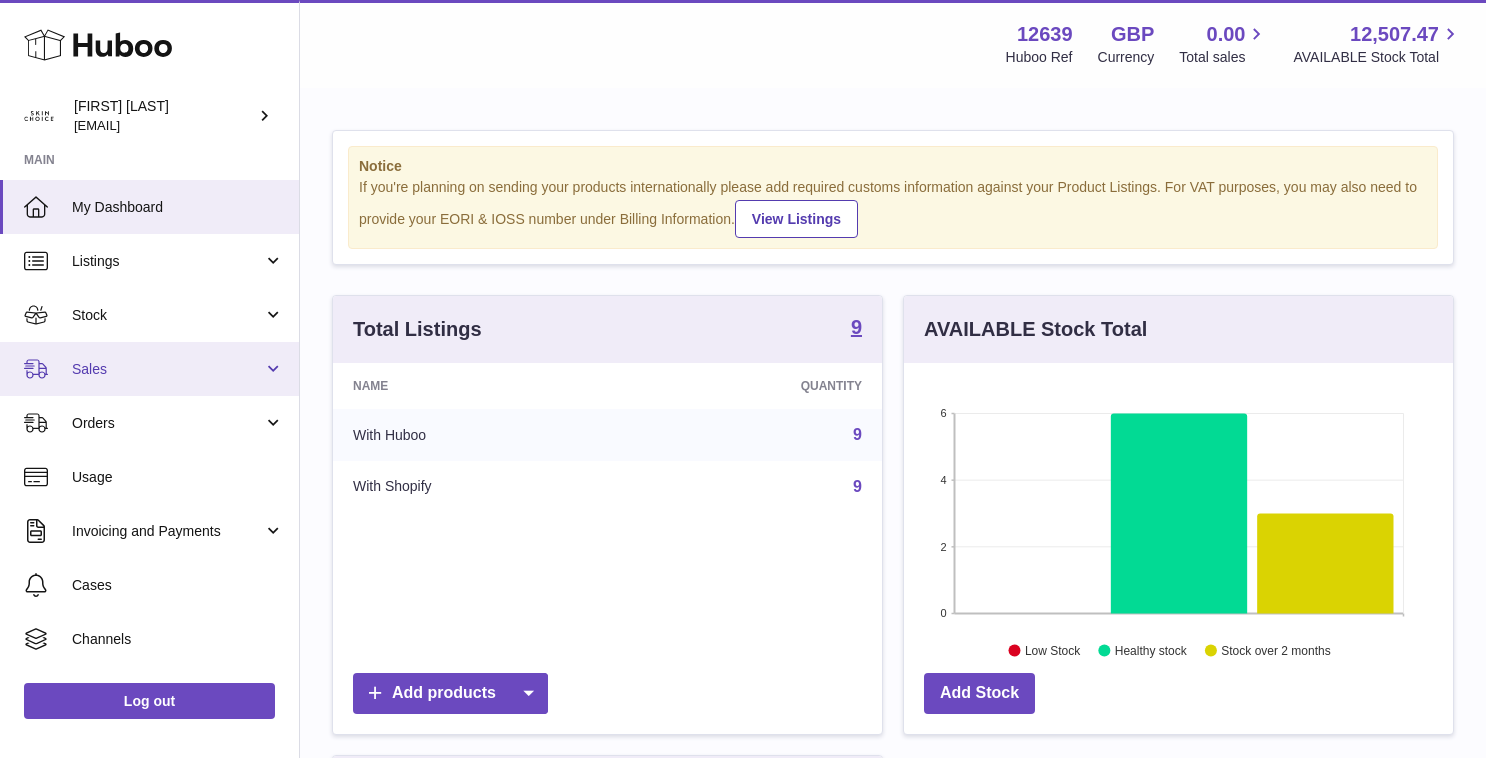 click on "Sales" at bounding box center (167, 369) 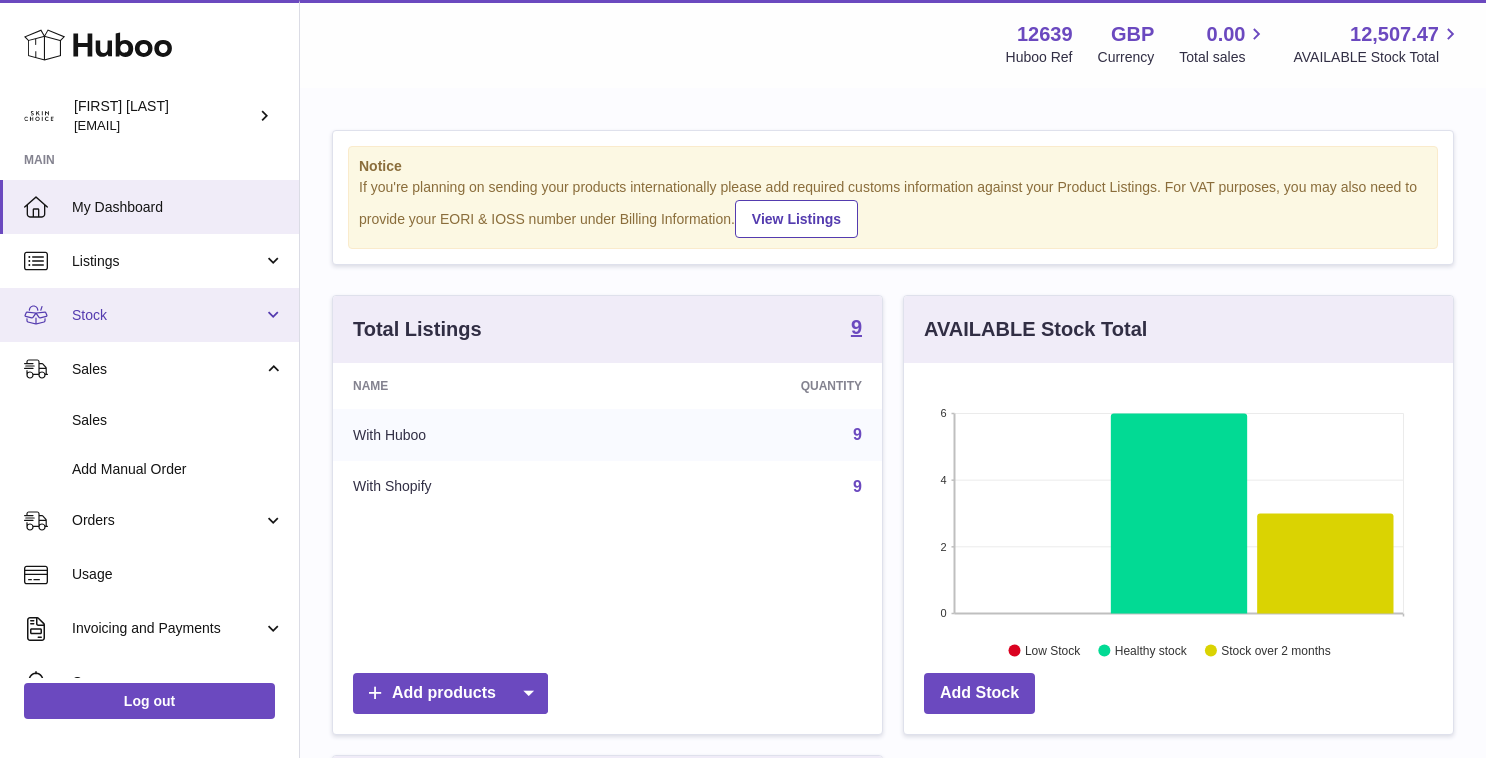 click on "Stock" at bounding box center [149, 315] 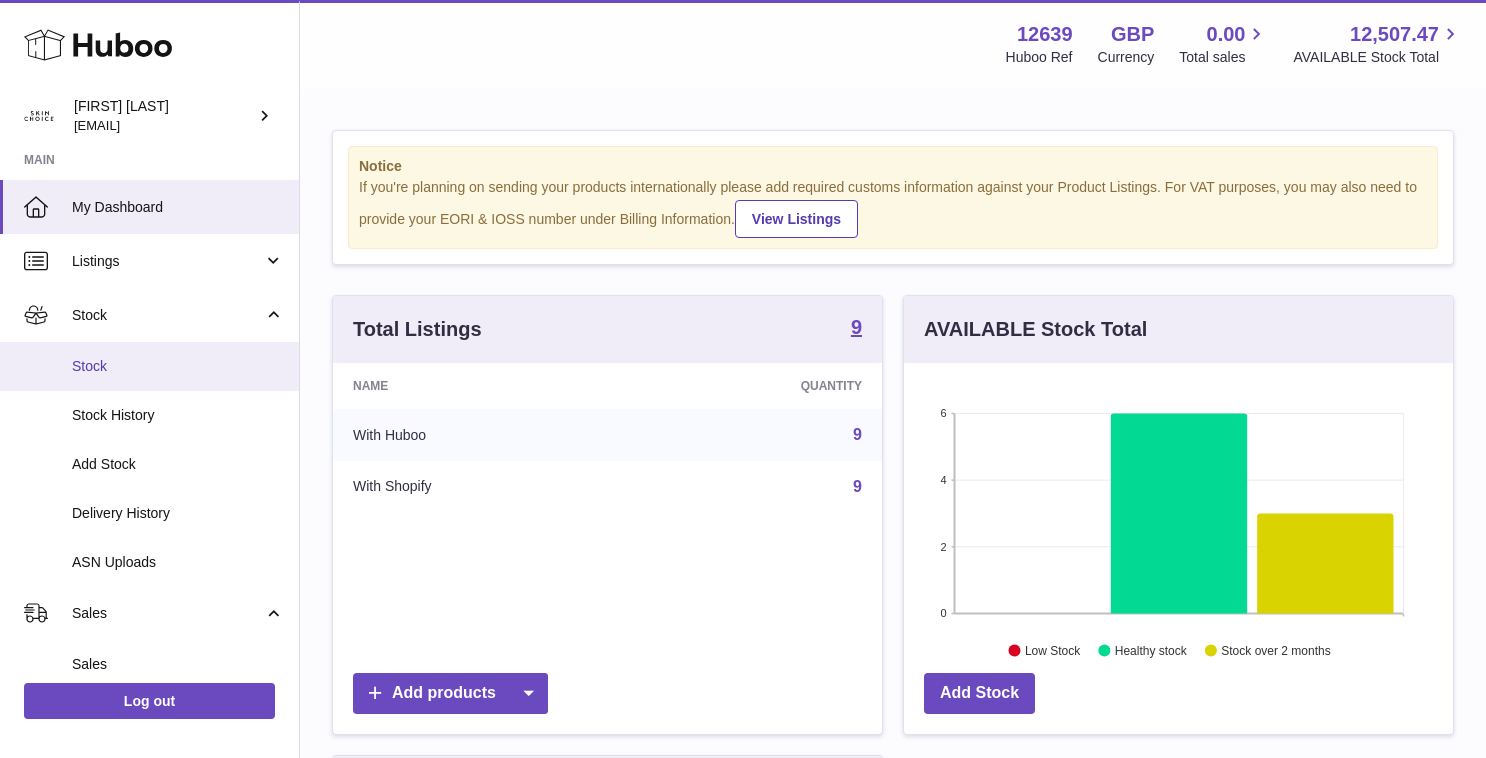 click on "Stock" at bounding box center [149, 366] 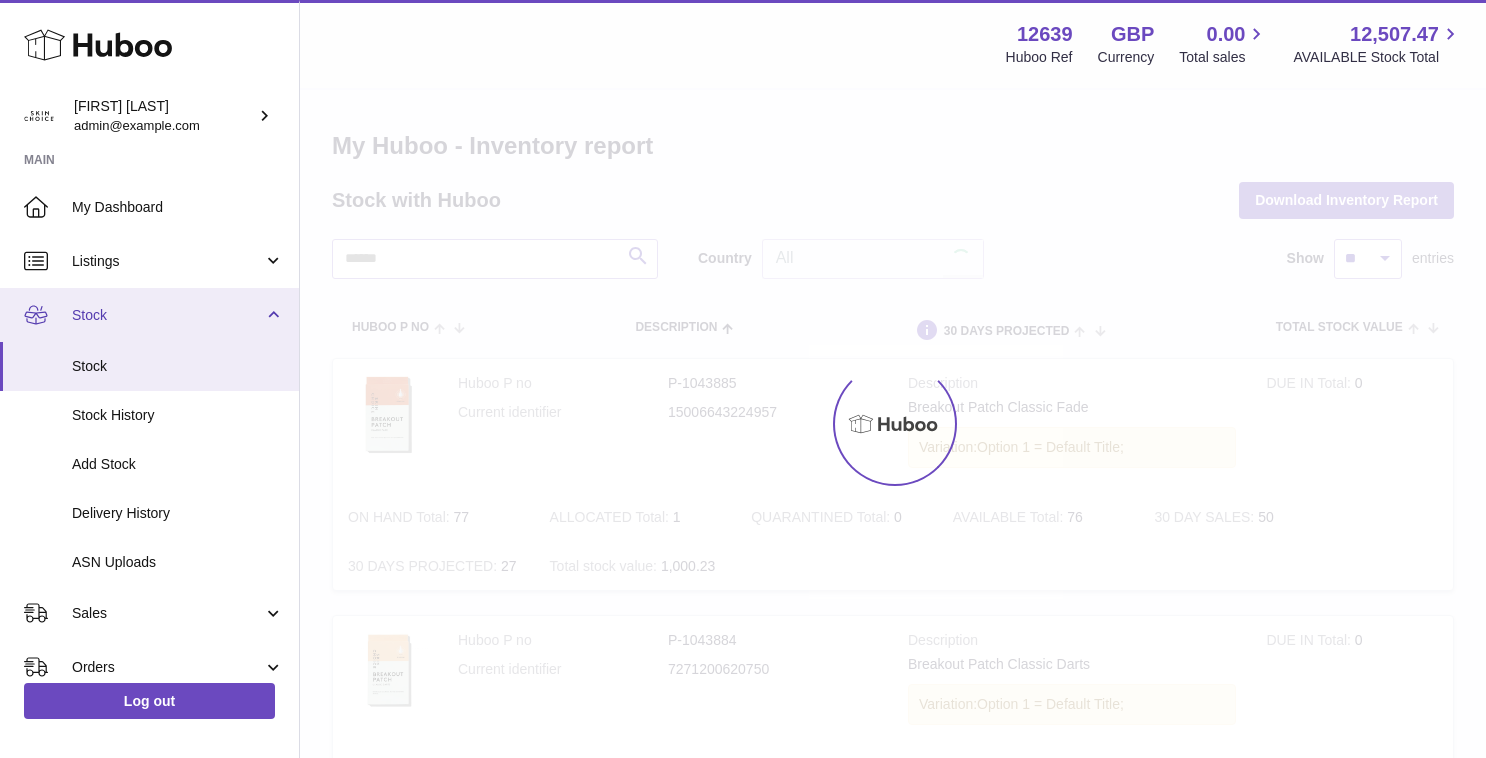 scroll, scrollTop: 0, scrollLeft: 0, axis: both 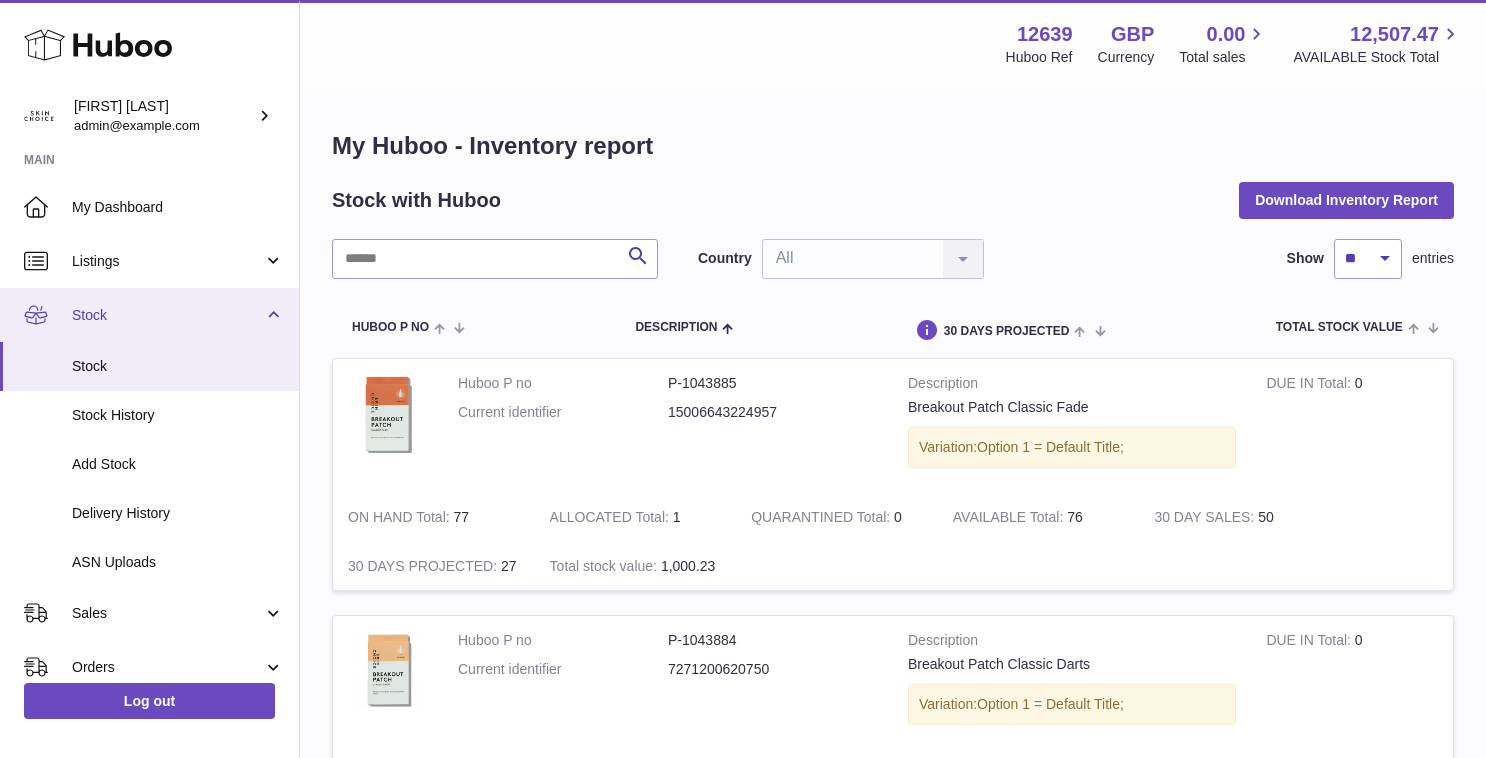 click on "Stock" at bounding box center [167, 315] 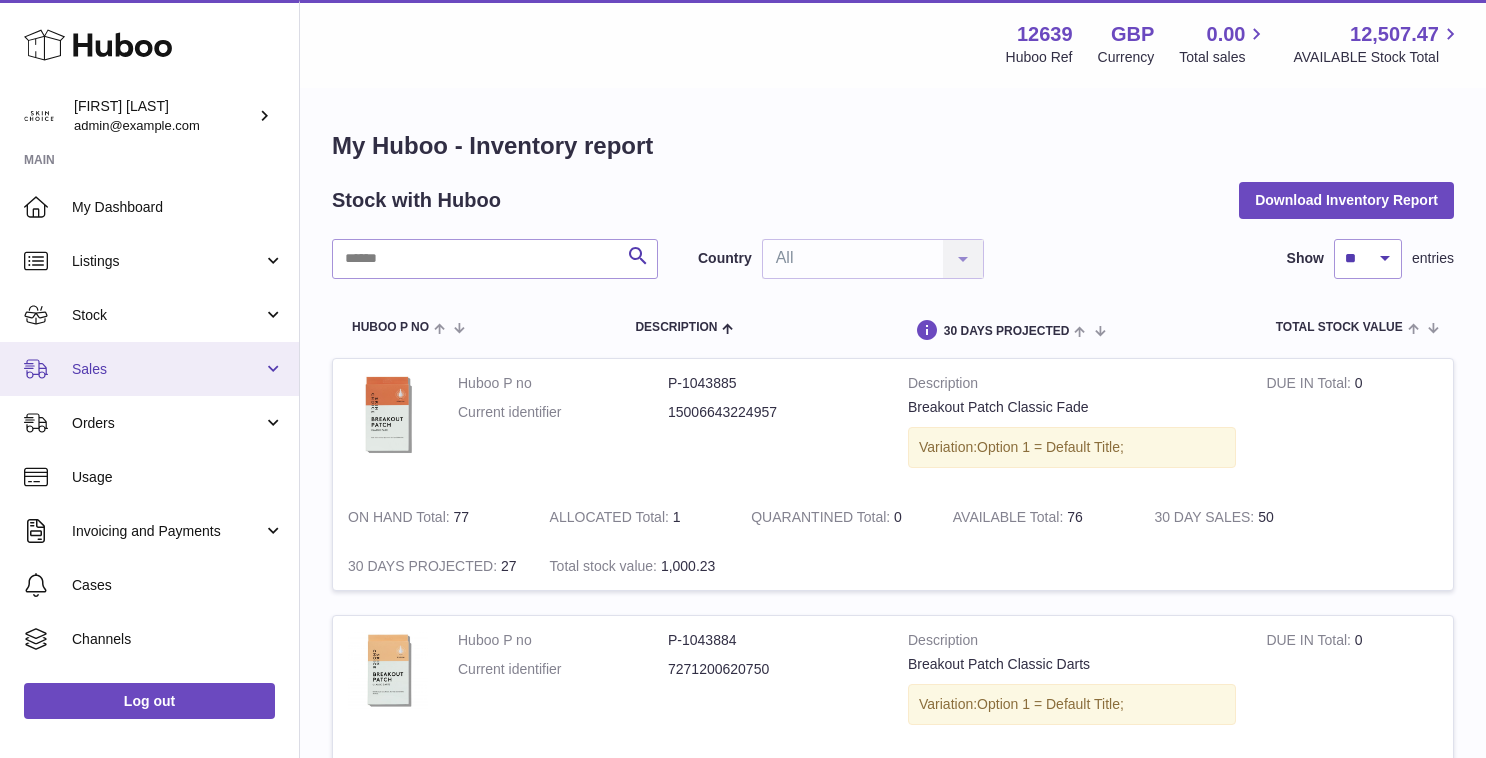 click on "Sales" at bounding box center [149, 369] 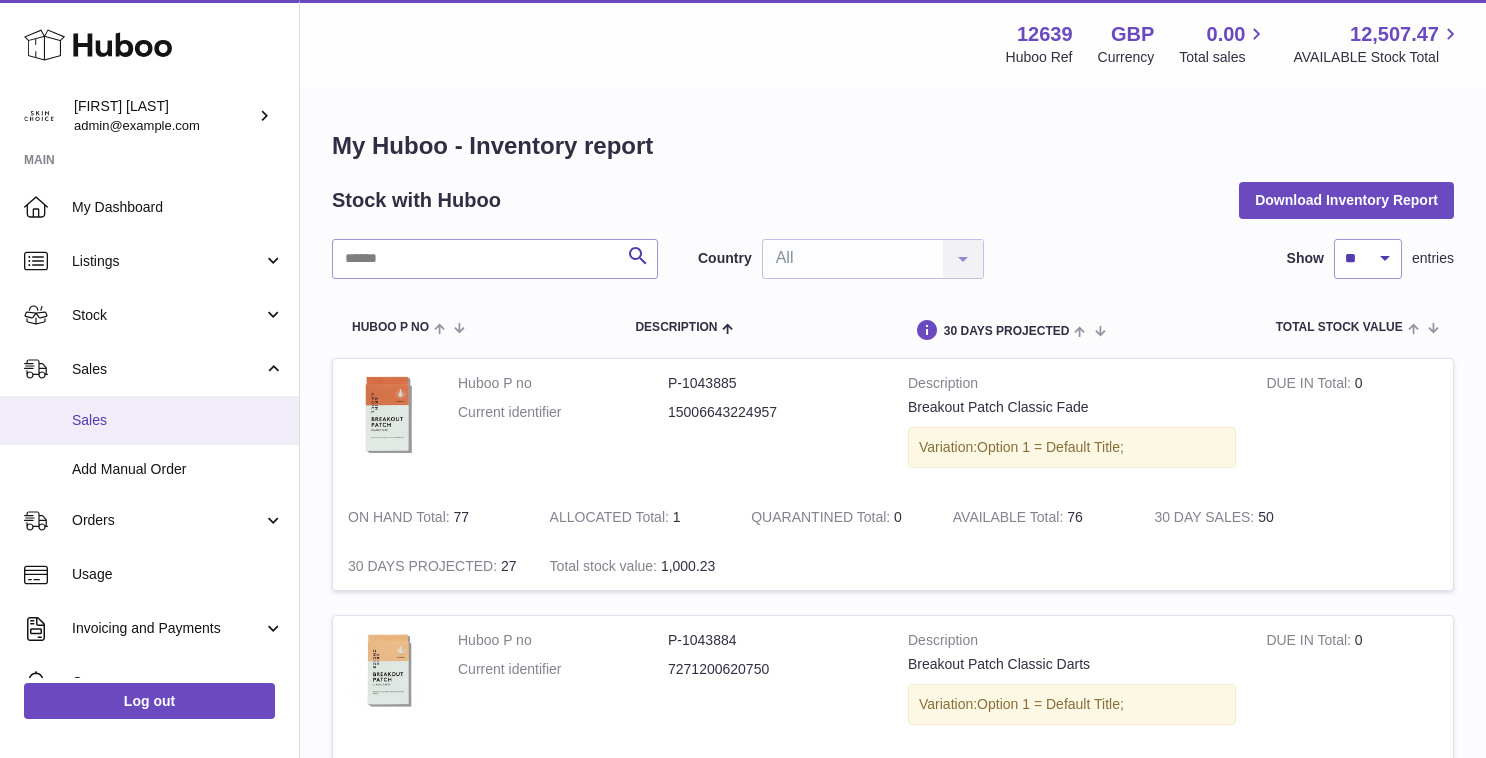 click on "Sales" at bounding box center [178, 420] 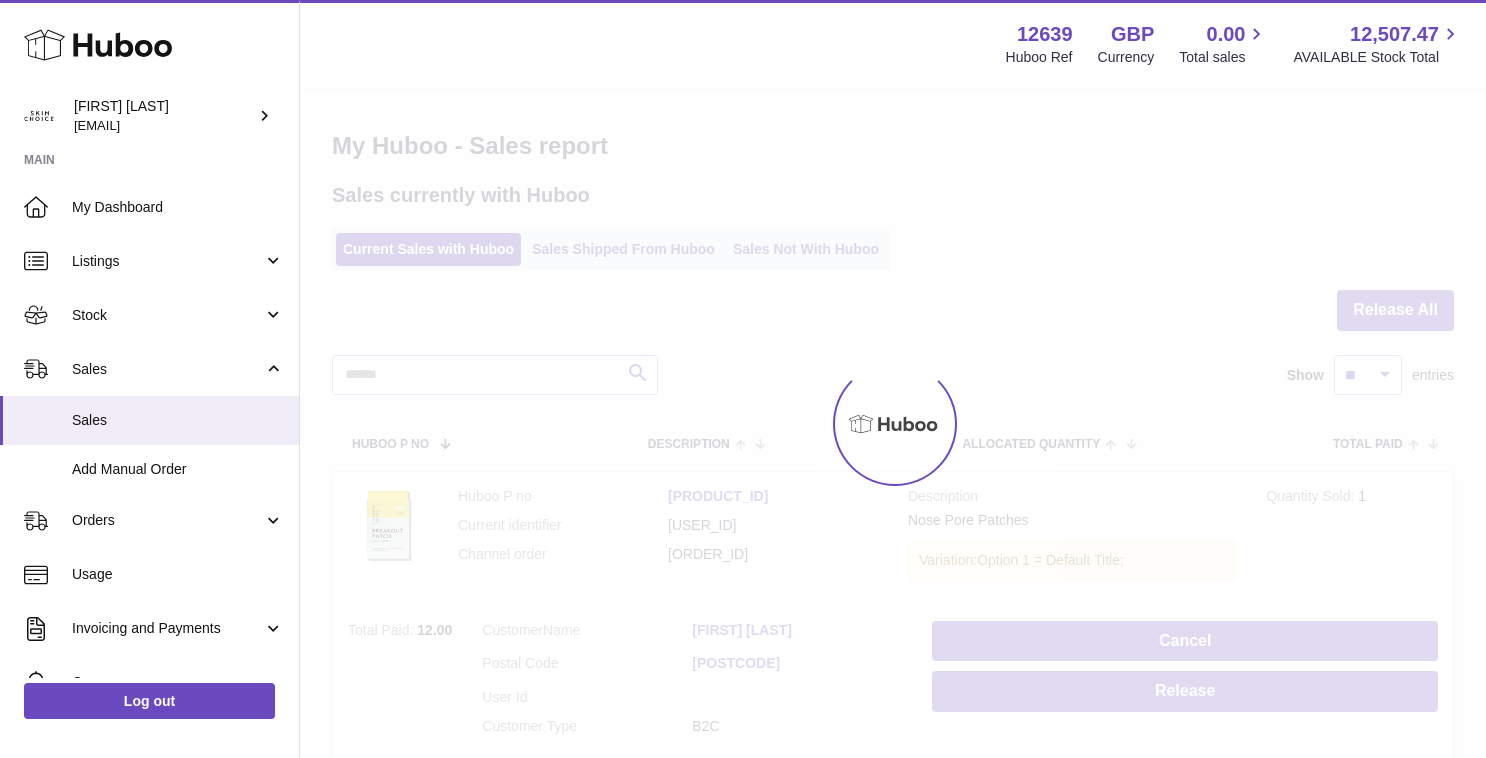 scroll, scrollTop: 0, scrollLeft: 0, axis: both 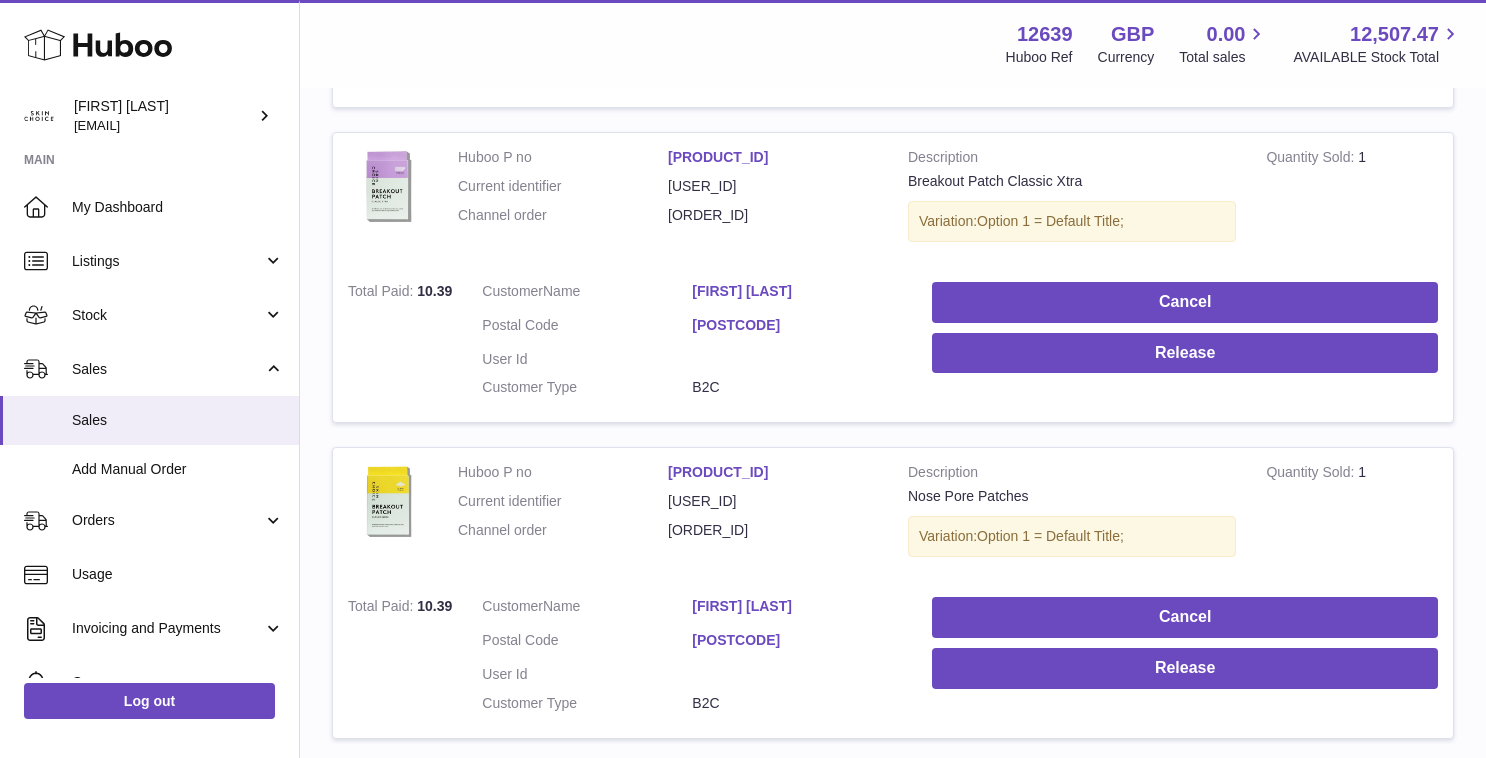 click on "[POSTCODE]" at bounding box center (797, 325) 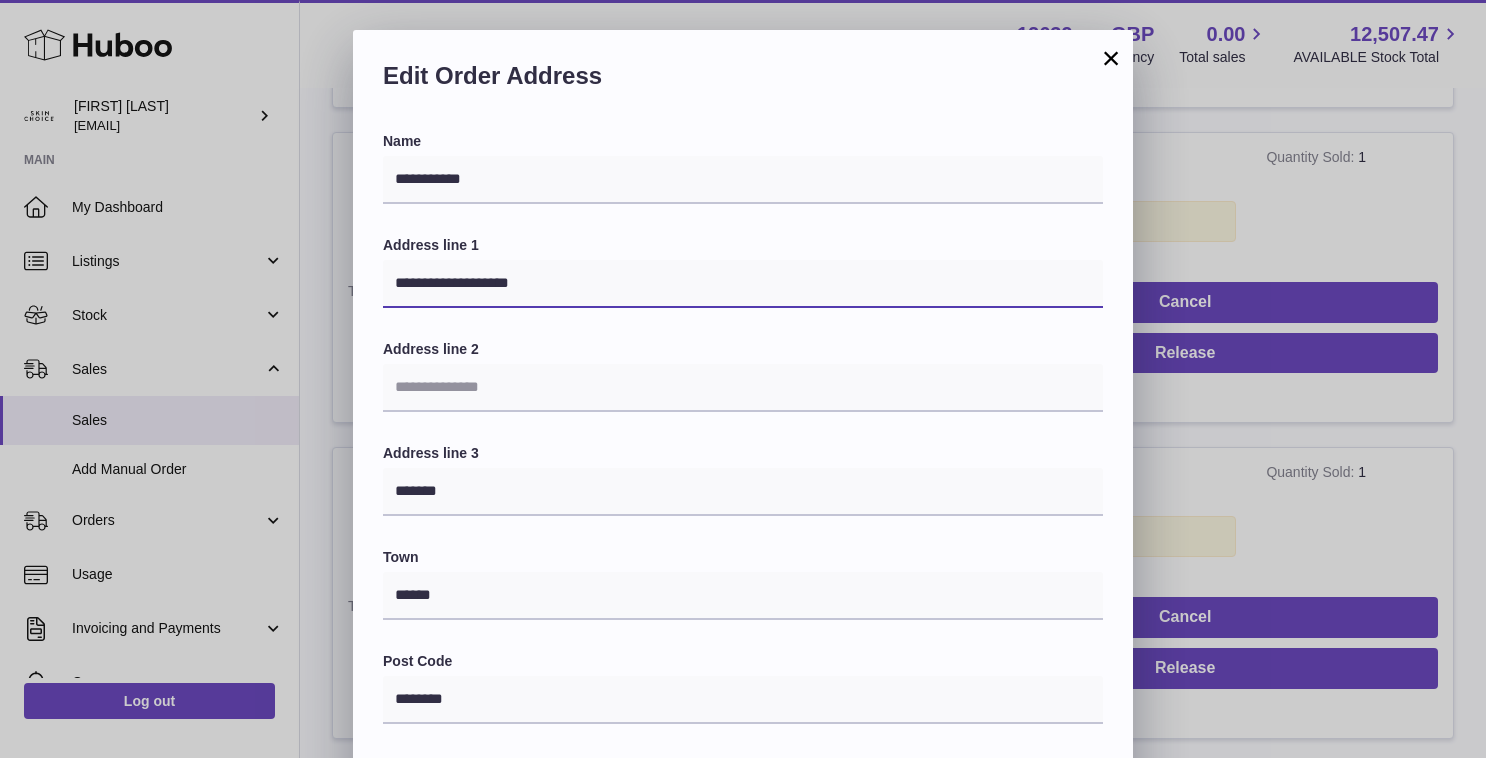 drag, startPoint x: 643, startPoint y: 280, endPoint x: 310, endPoint y: 265, distance: 333.33768 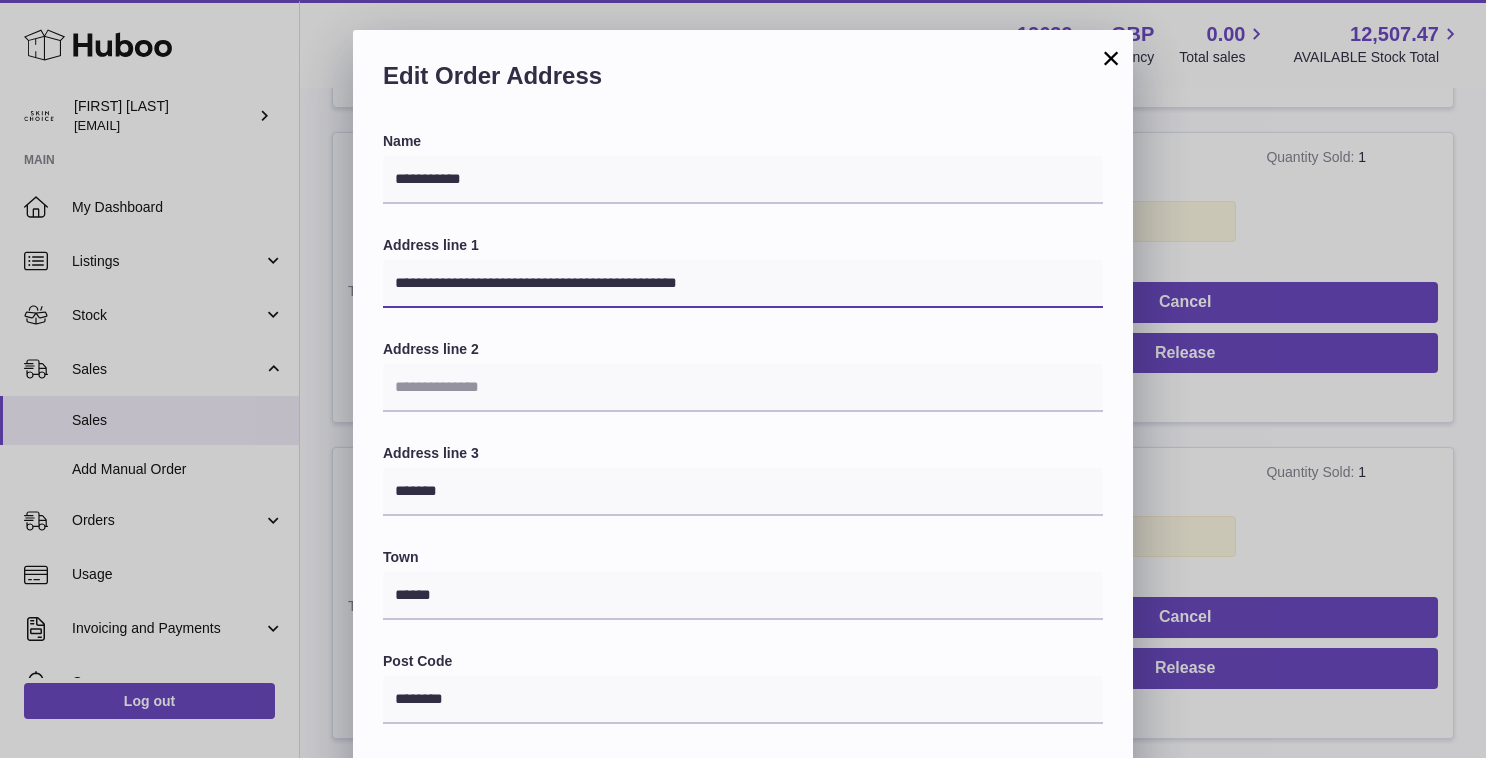 click on "**********" at bounding box center [743, 284] 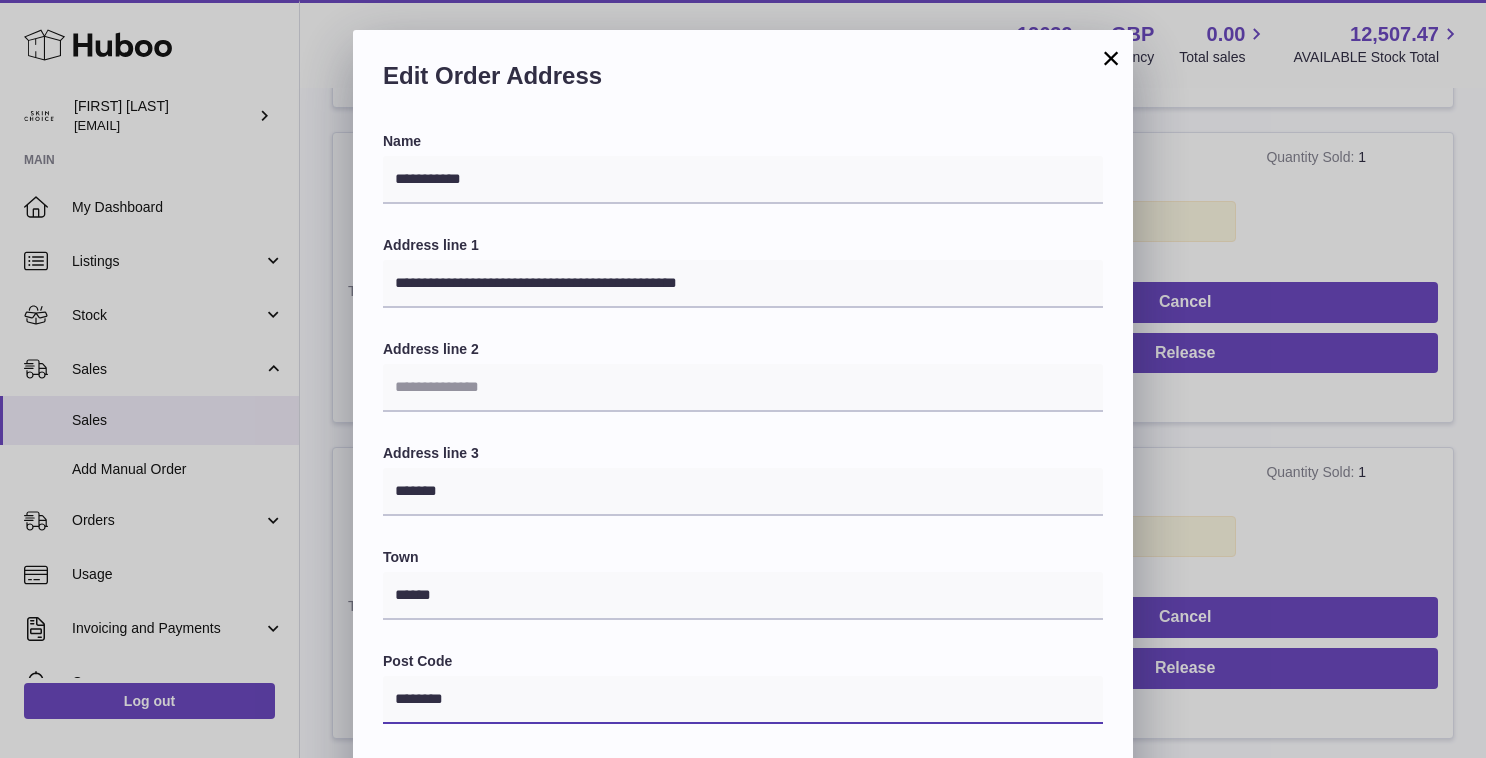 drag, startPoint x: 485, startPoint y: 701, endPoint x: 337, endPoint y: 678, distance: 149.7765 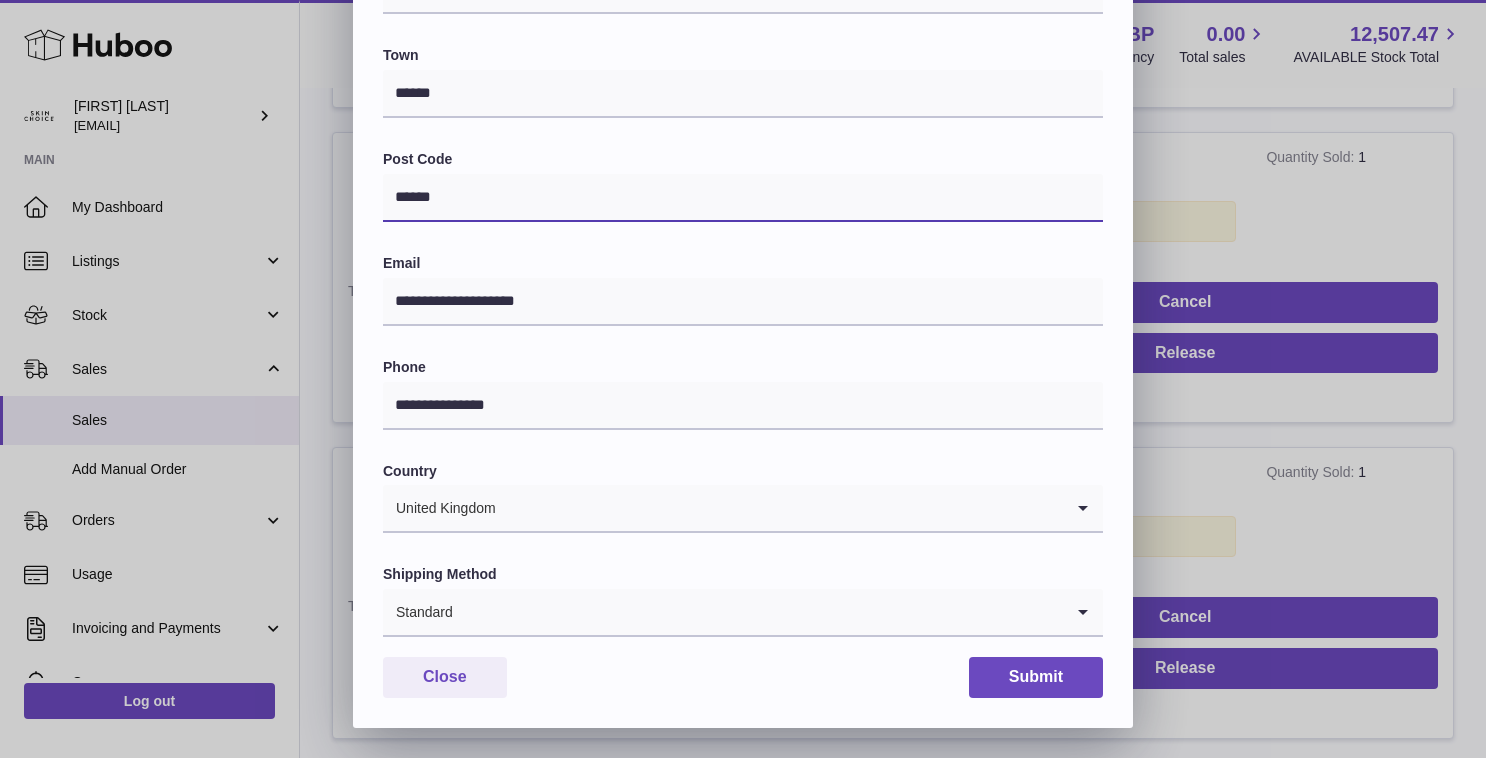 scroll, scrollTop: 0, scrollLeft: 0, axis: both 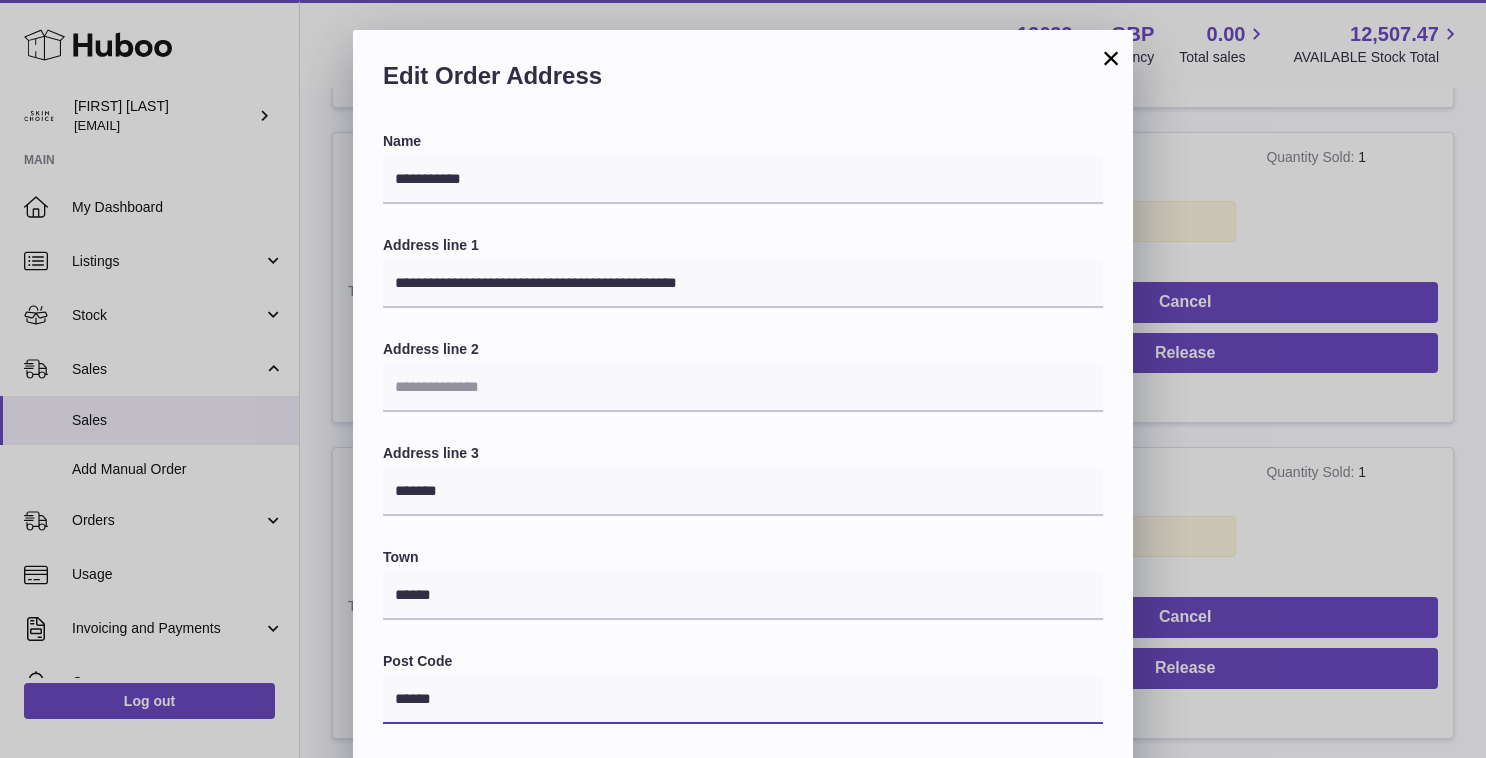 type on "******" 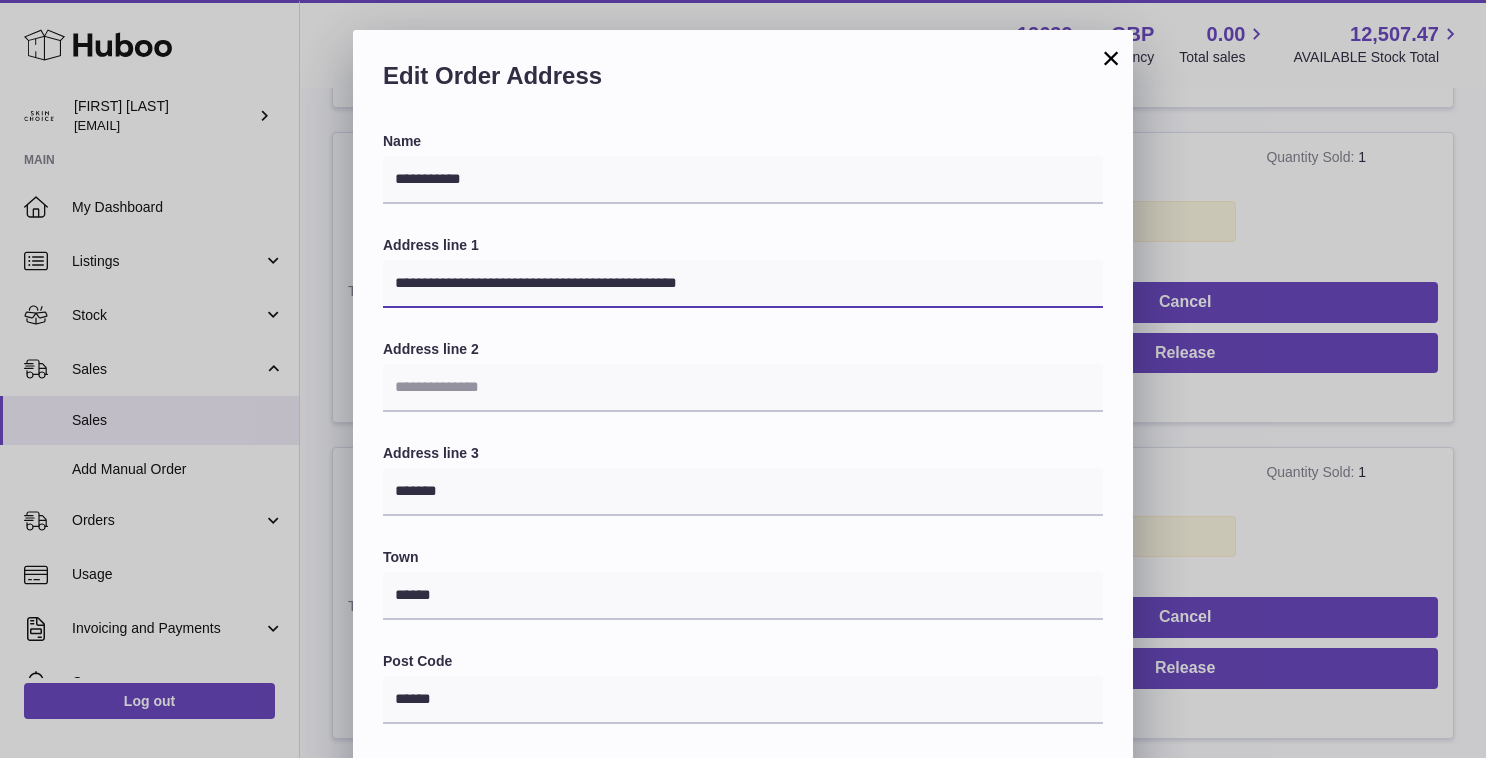 drag, startPoint x: 533, startPoint y: 287, endPoint x: 876, endPoint y: 308, distance: 343.64224 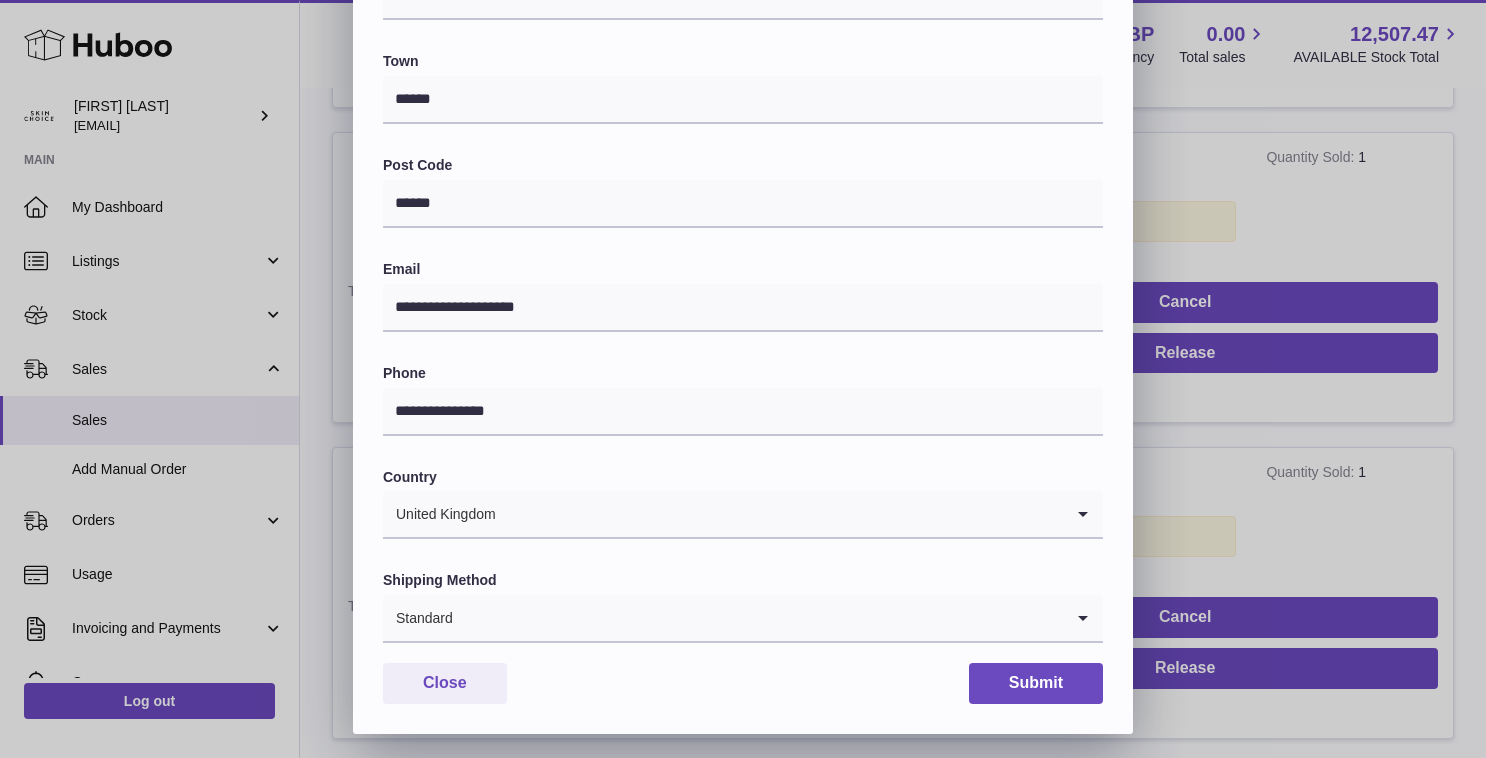 scroll, scrollTop: 502, scrollLeft: 0, axis: vertical 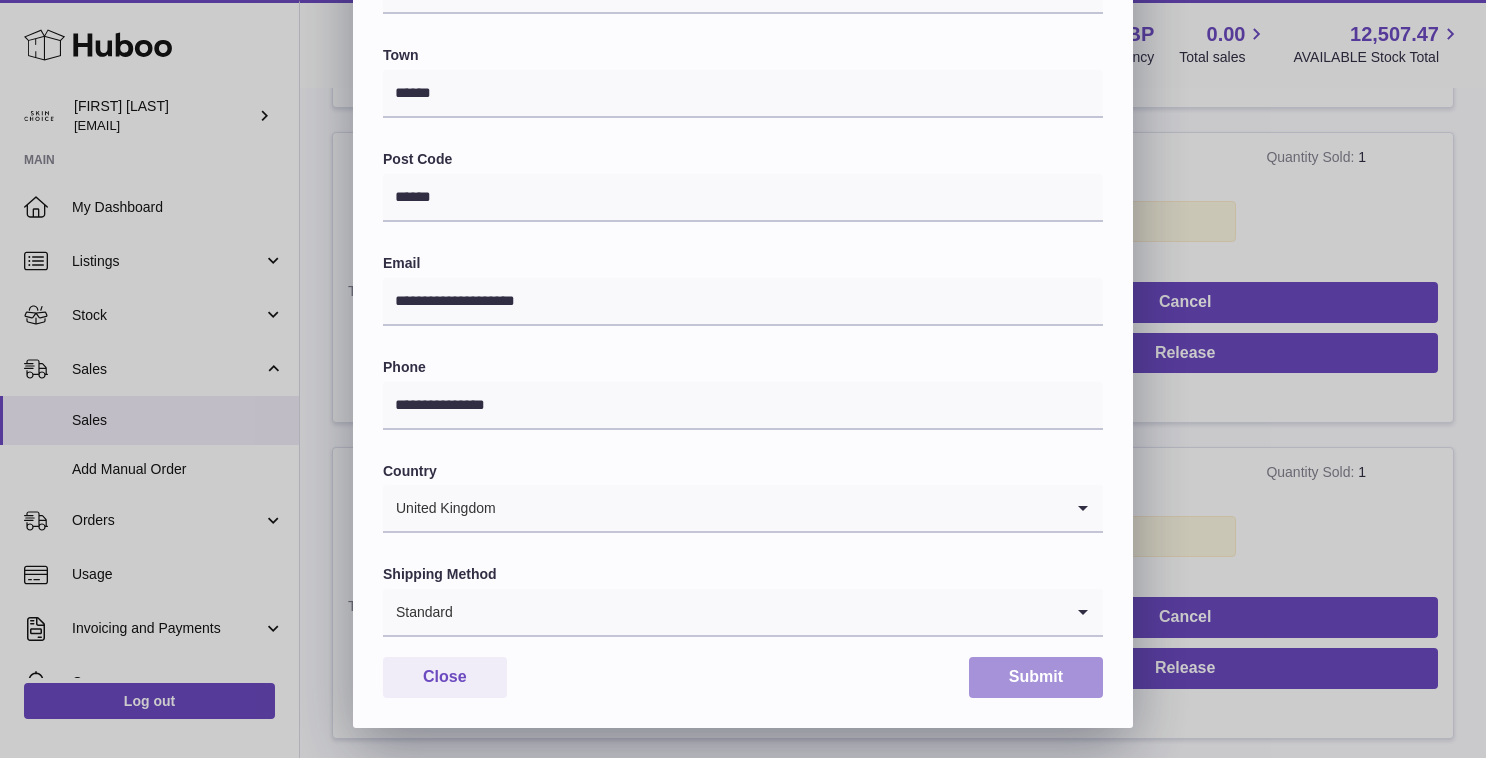 type on "**********" 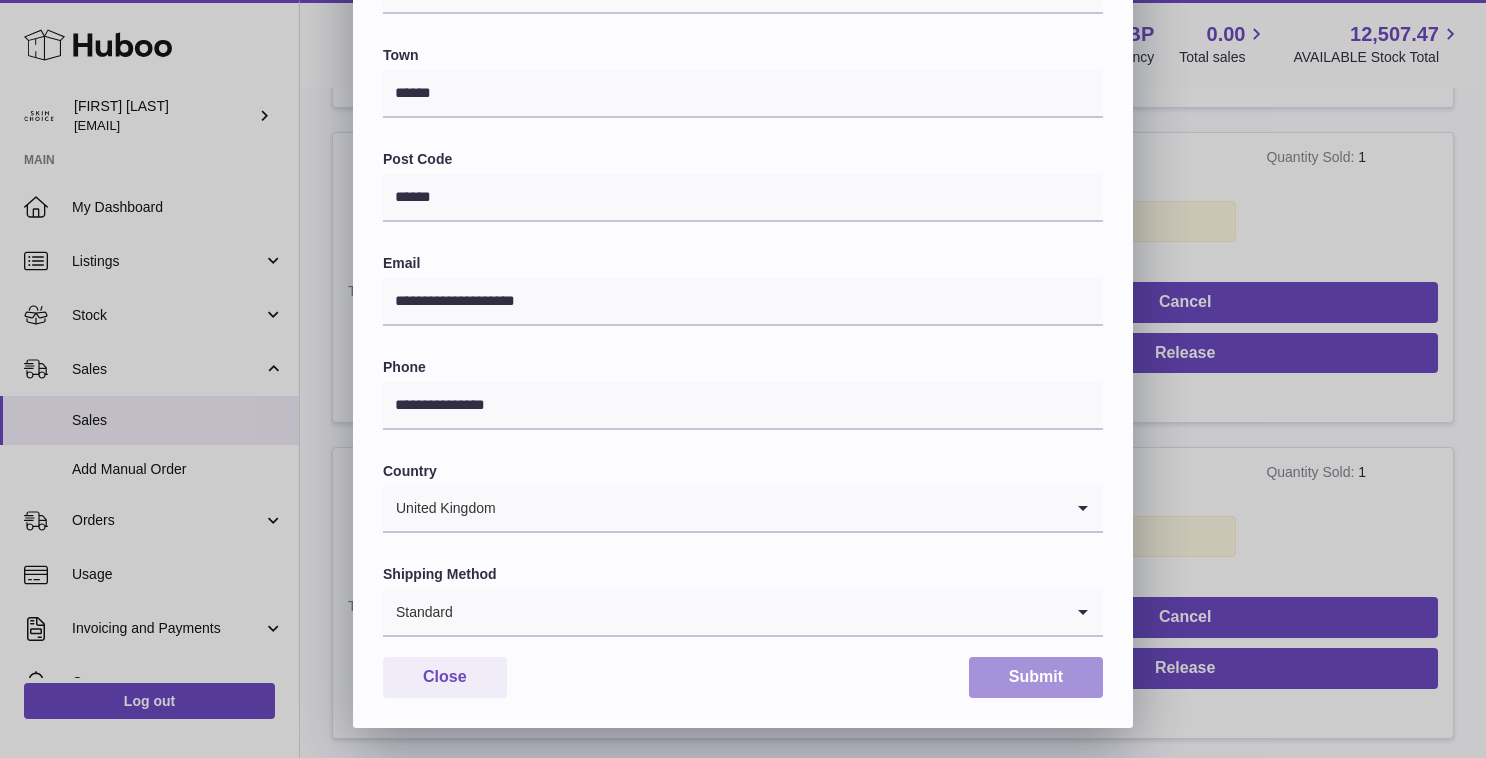 click on "Submit" at bounding box center [1036, 677] 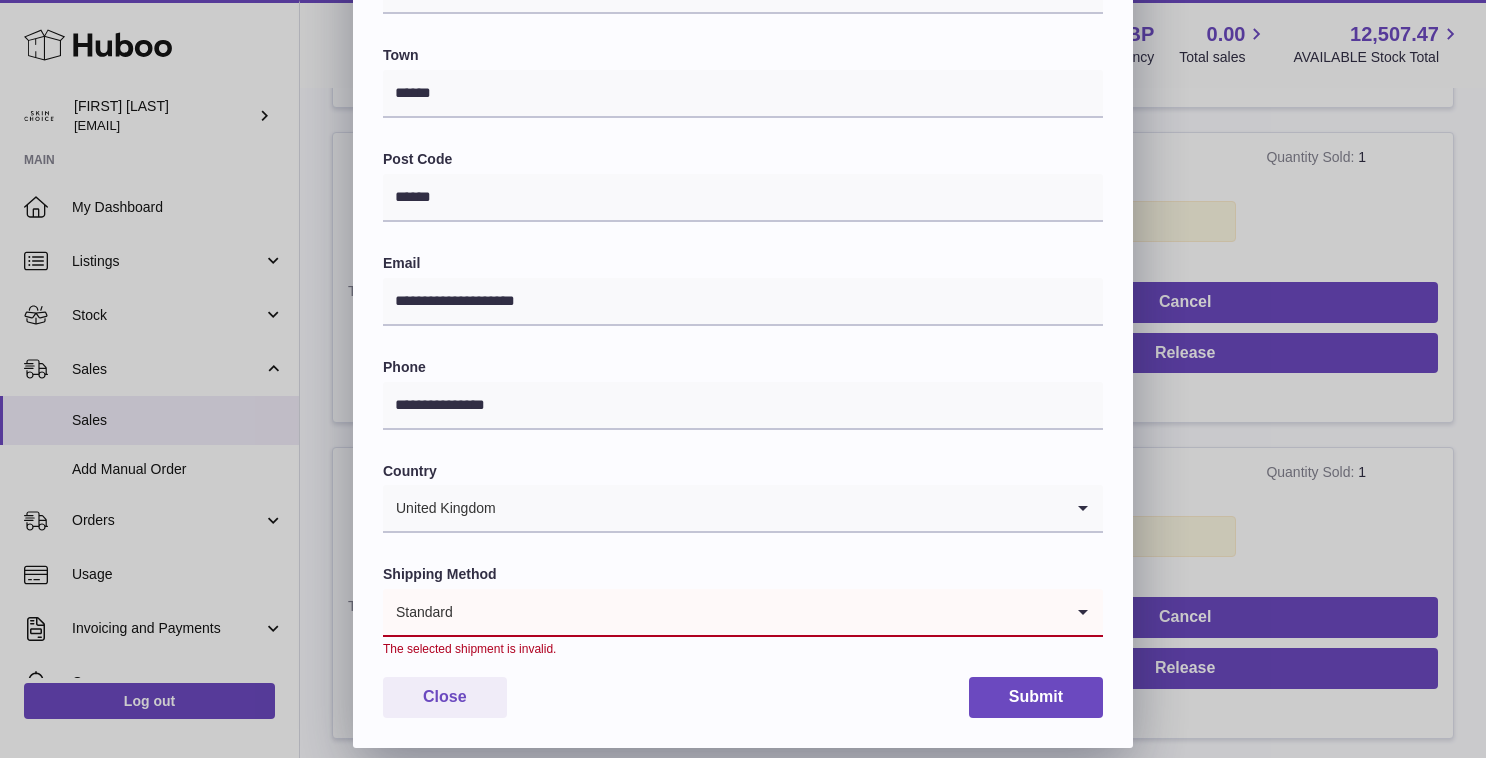 click at bounding box center [758, 612] 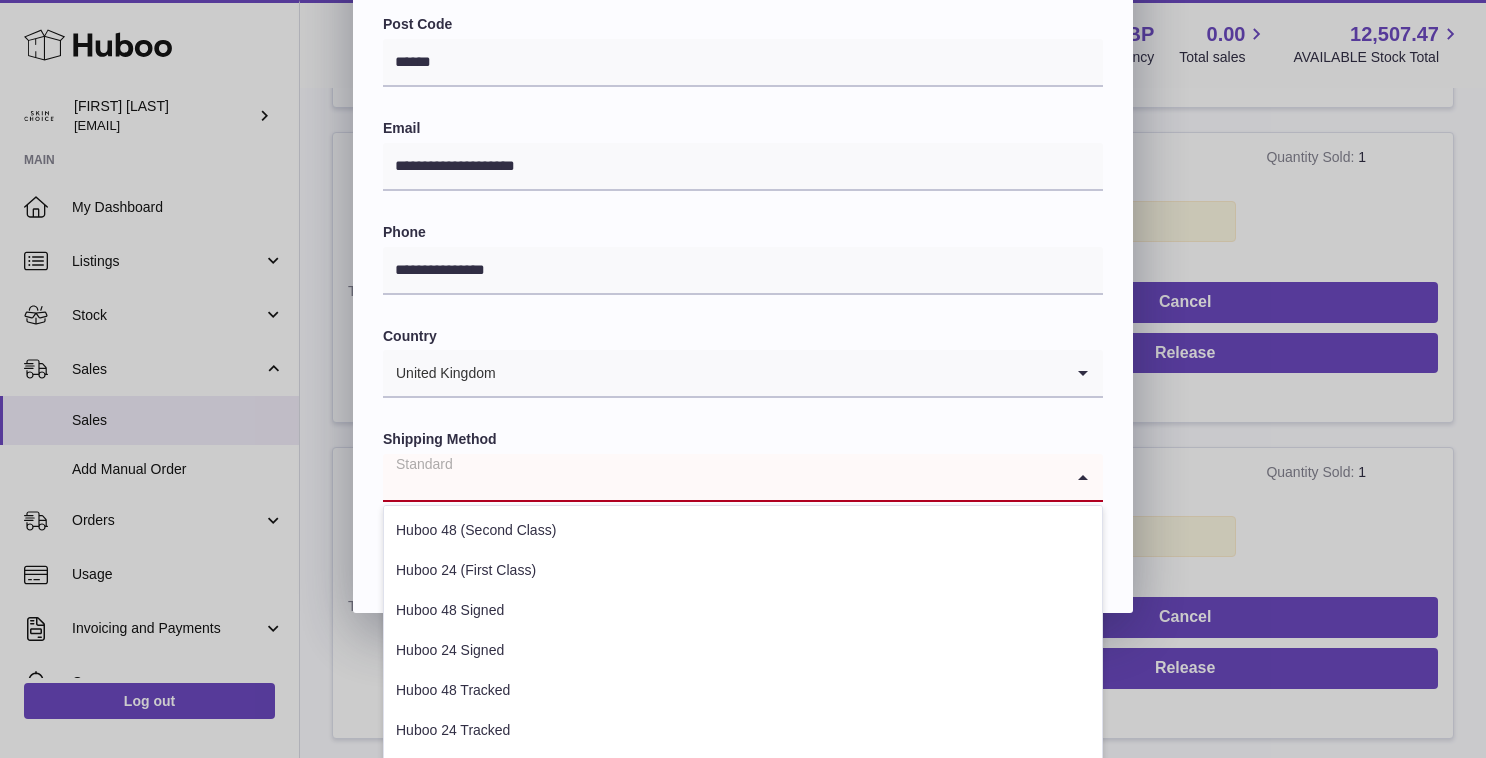 scroll, scrollTop: 668, scrollLeft: 0, axis: vertical 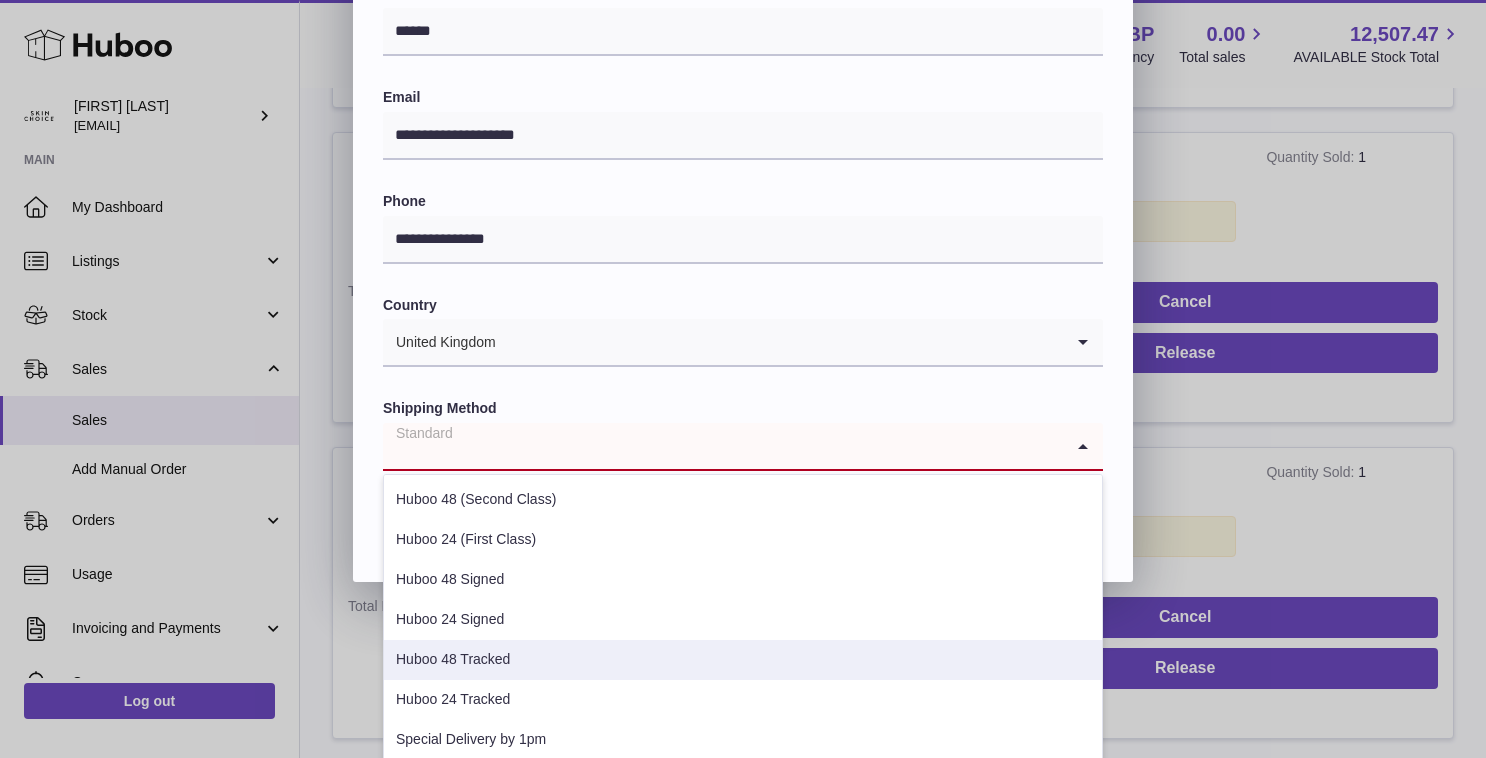 click on "Huboo 48 Tracked" at bounding box center (743, 660) 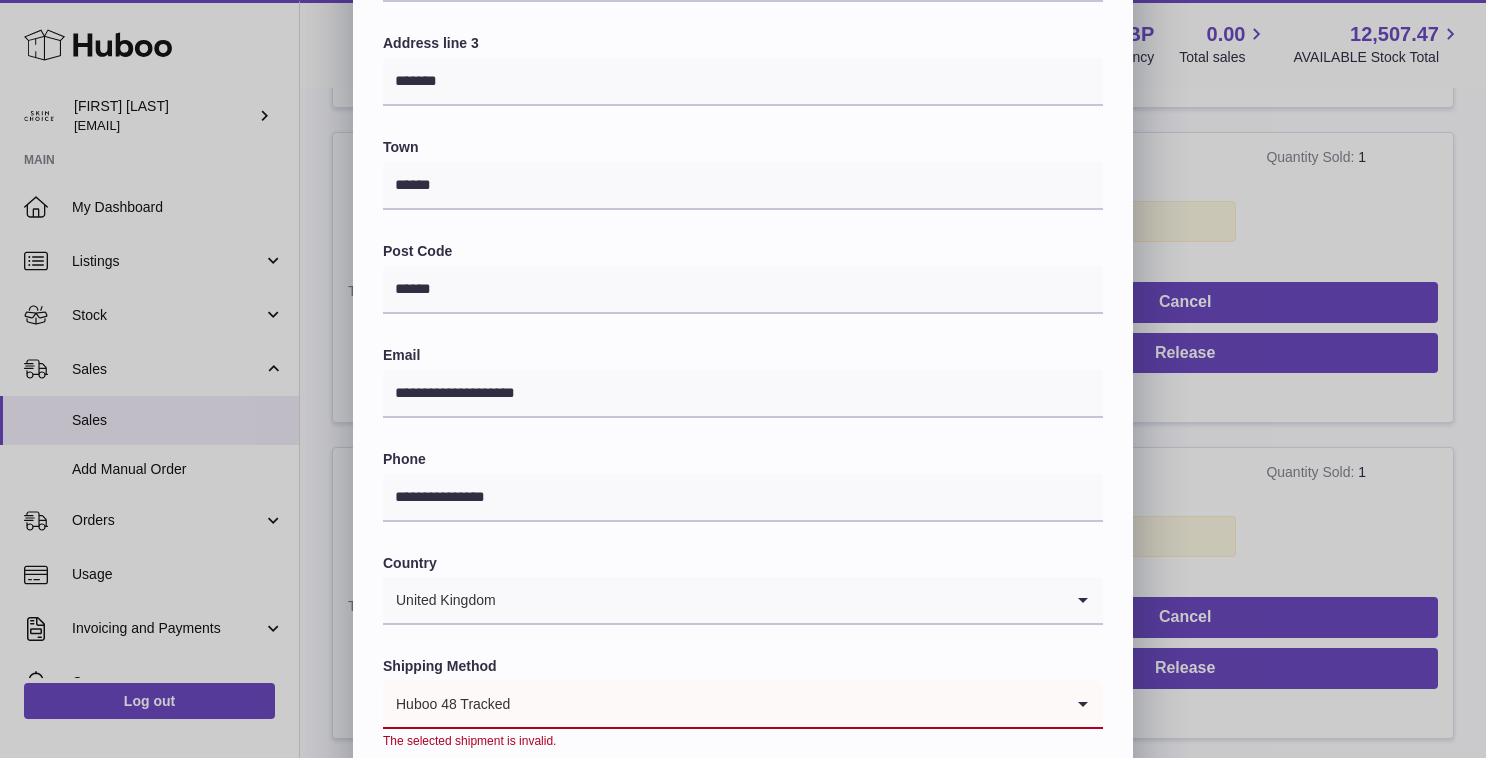 scroll, scrollTop: 522, scrollLeft: 0, axis: vertical 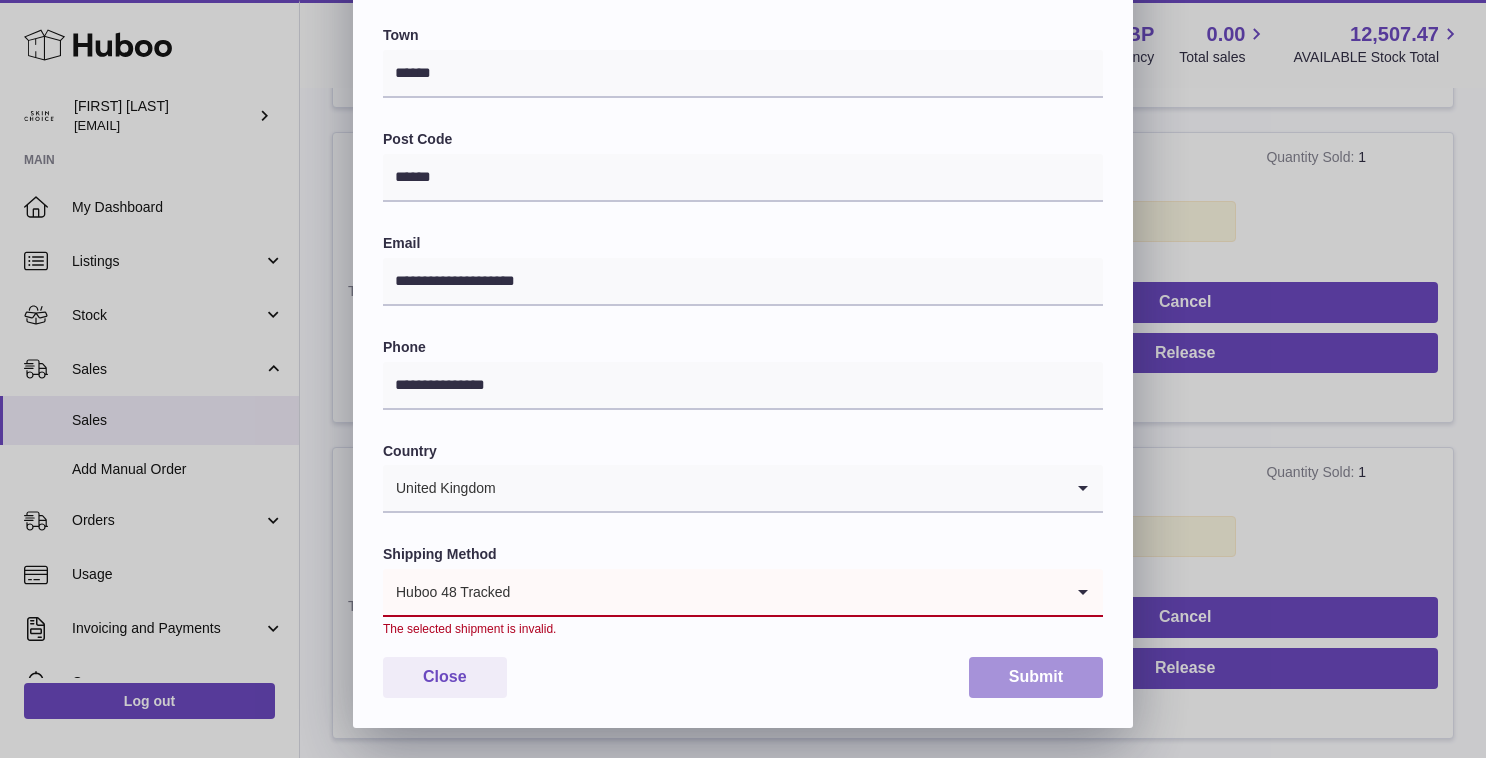click on "Submit" at bounding box center [1036, 677] 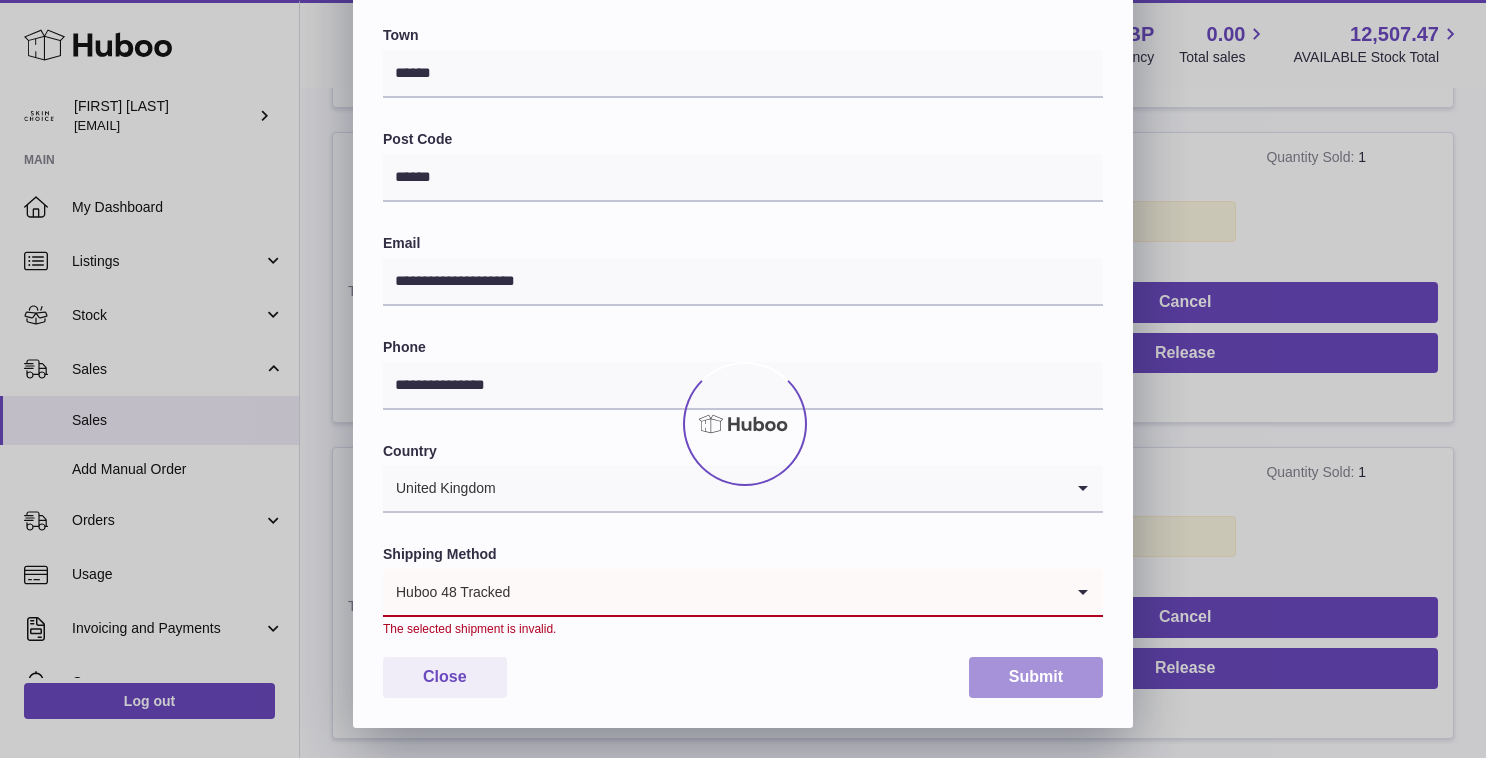 scroll, scrollTop: 0, scrollLeft: 0, axis: both 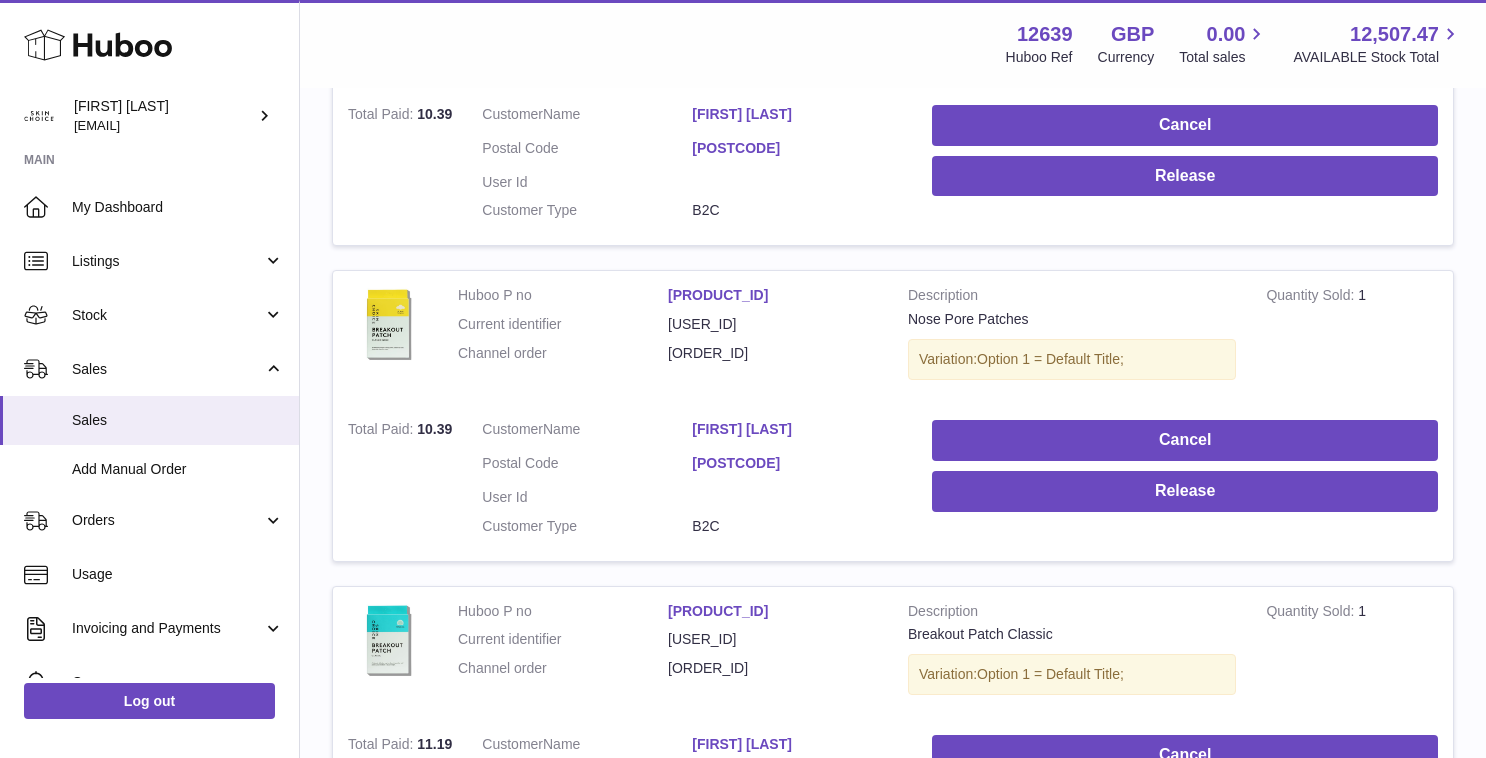 click on "[FIRST] [LAST]" at bounding box center (797, 429) 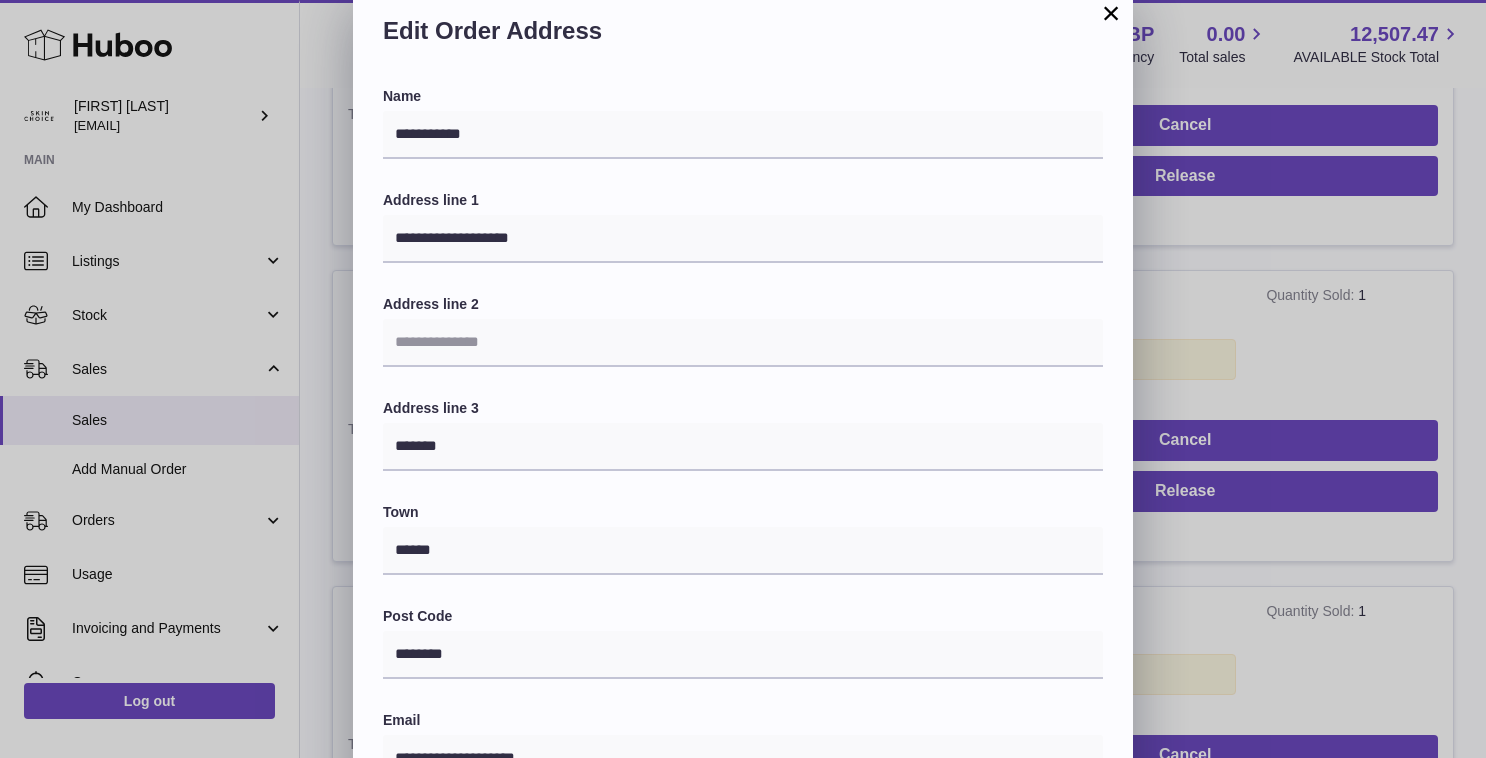 scroll, scrollTop: 50, scrollLeft: 0, axis: vertical 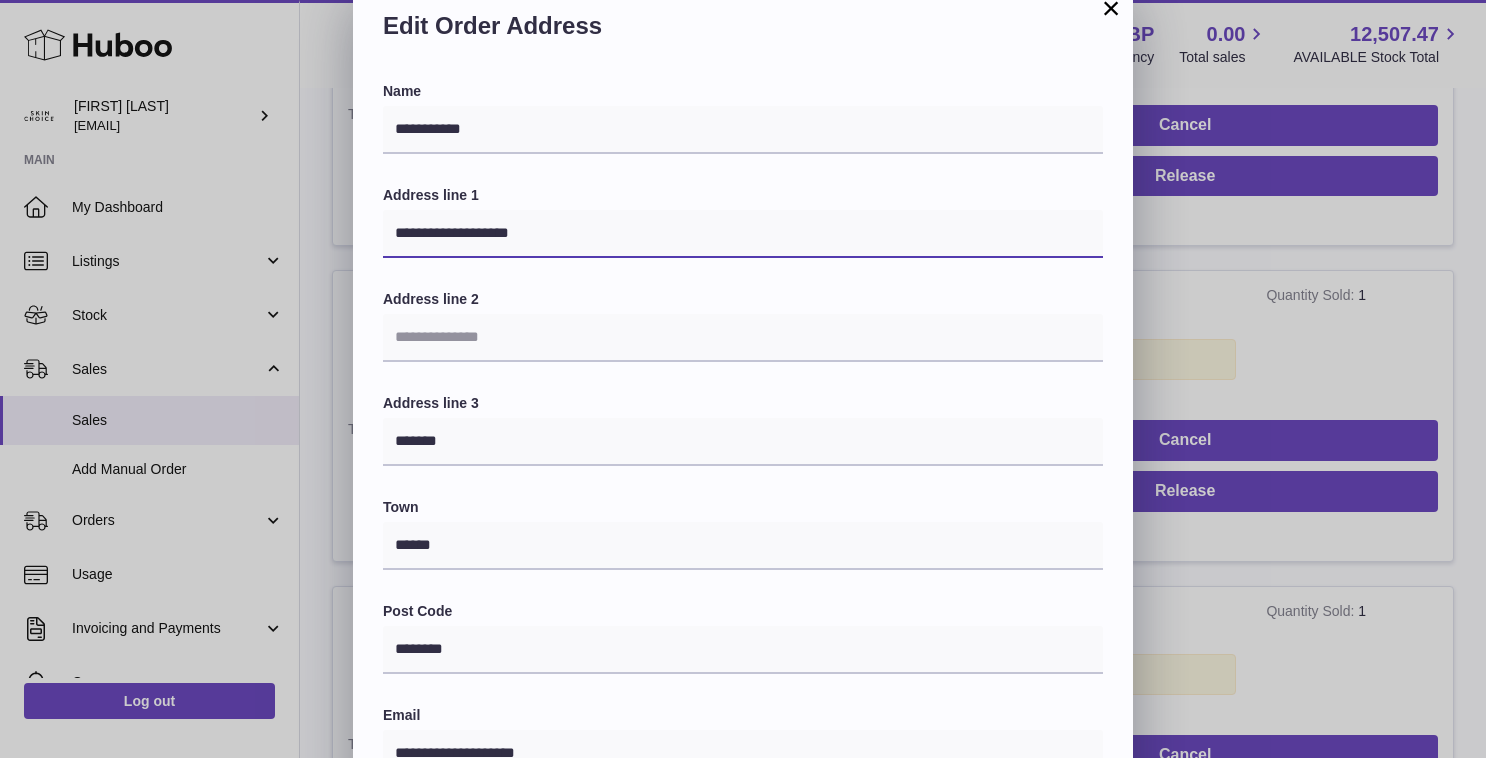 drag, startPoint x: 599, startPoint y: 238, endPoint x: 383, endPoint y: 237, distance: 216.00232 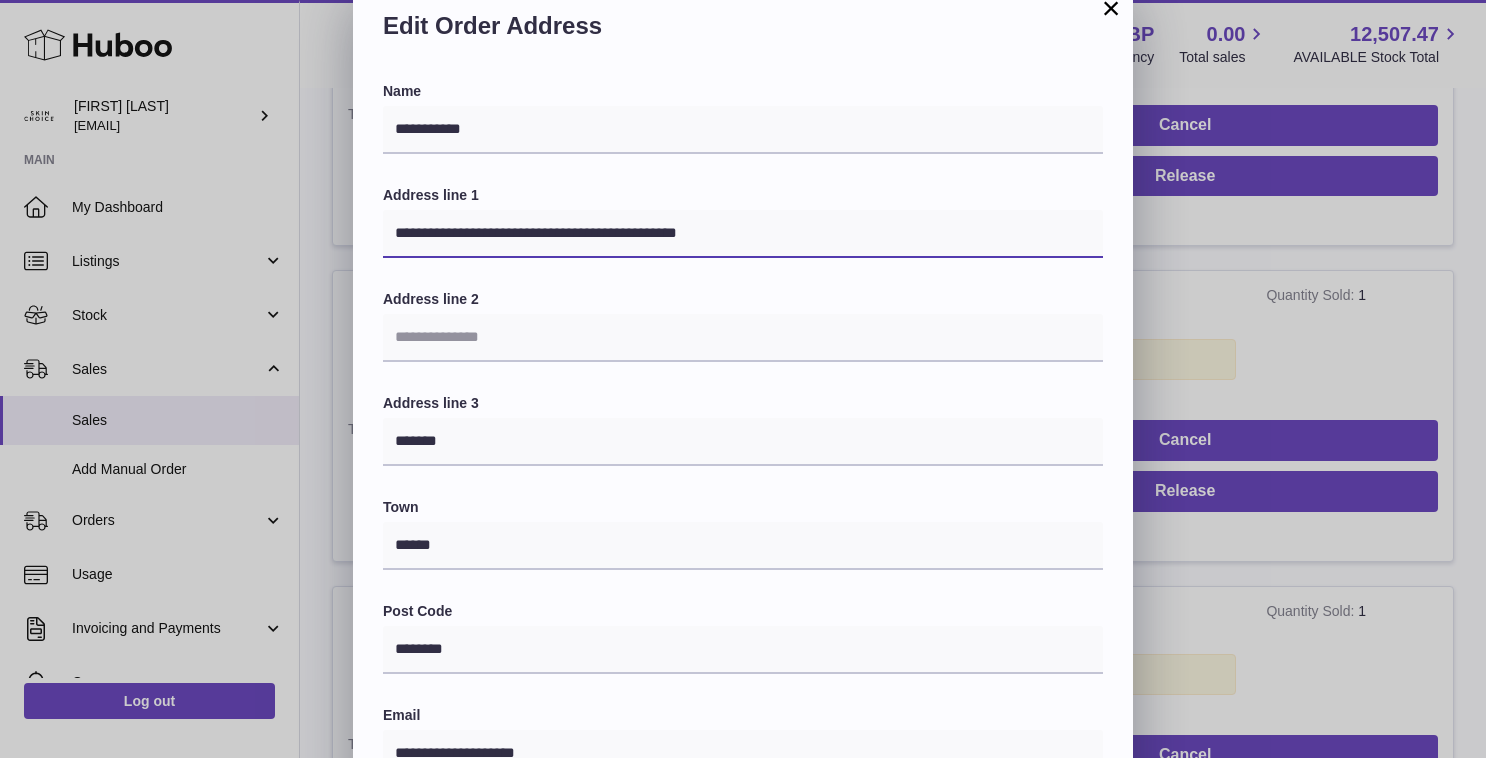 click on "**********" at bounding box center [743, 234] 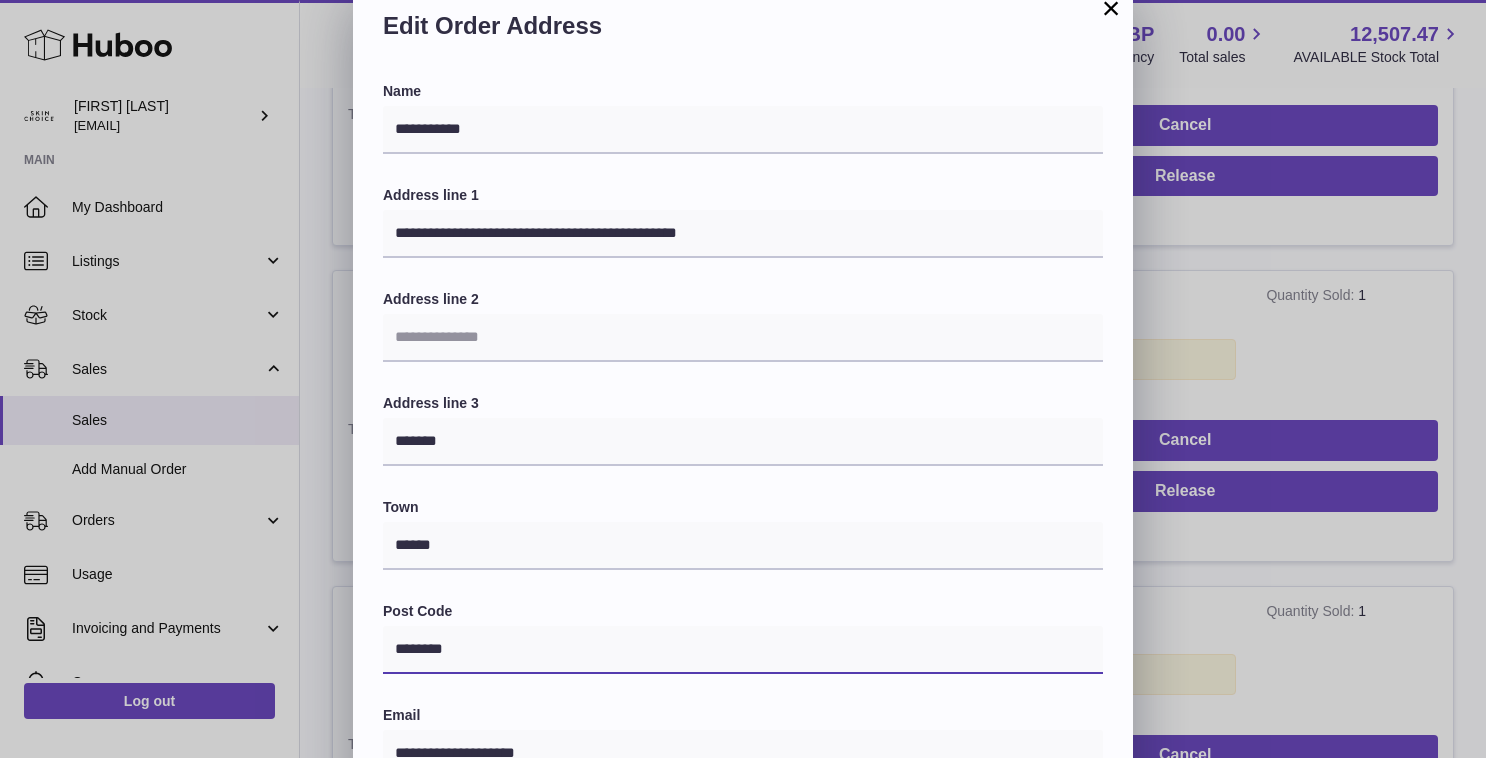 drag, startPoint x: 505, startPoint y: 644, endPoint x: 305, endPoint y: 625, distance: 200.90047 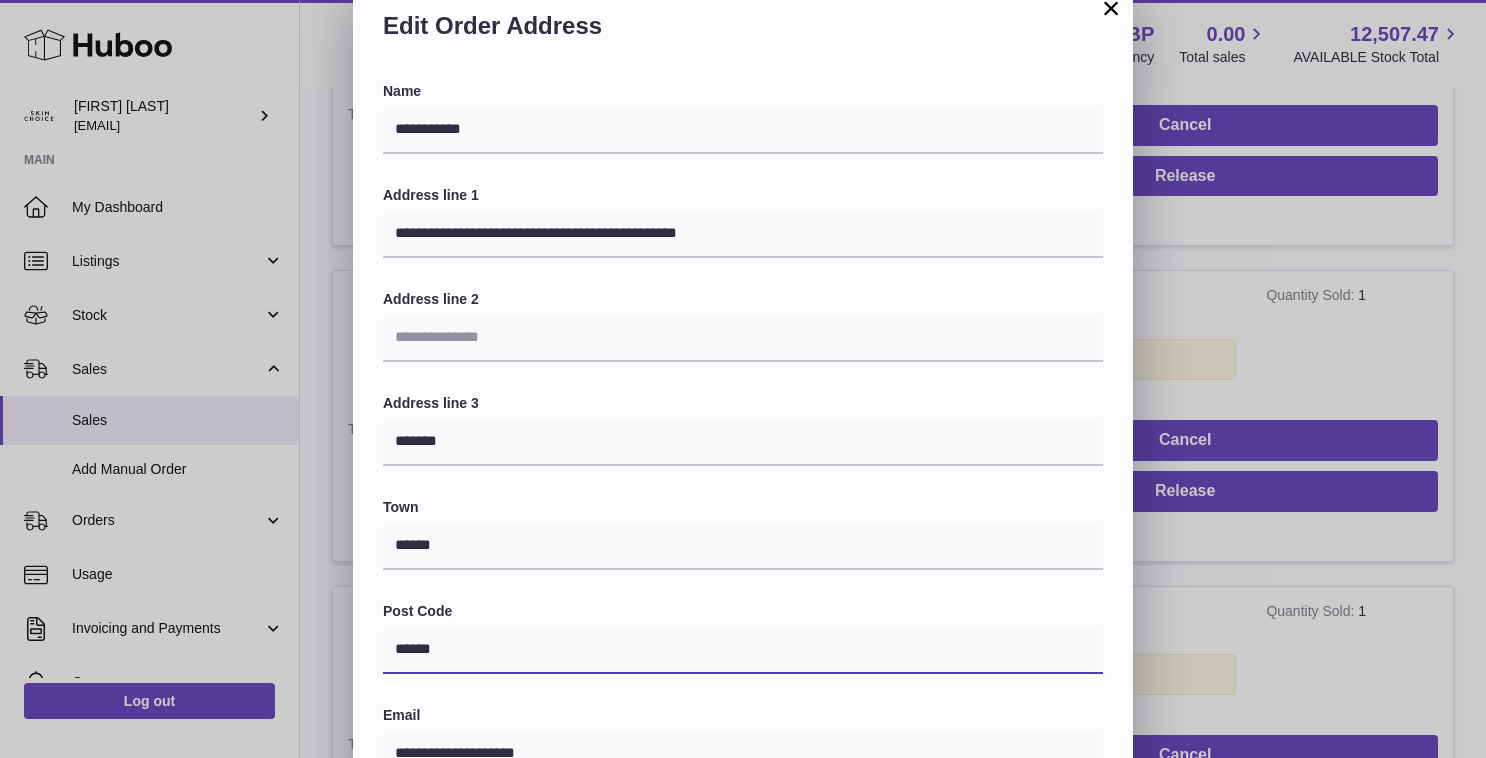 type on "******" 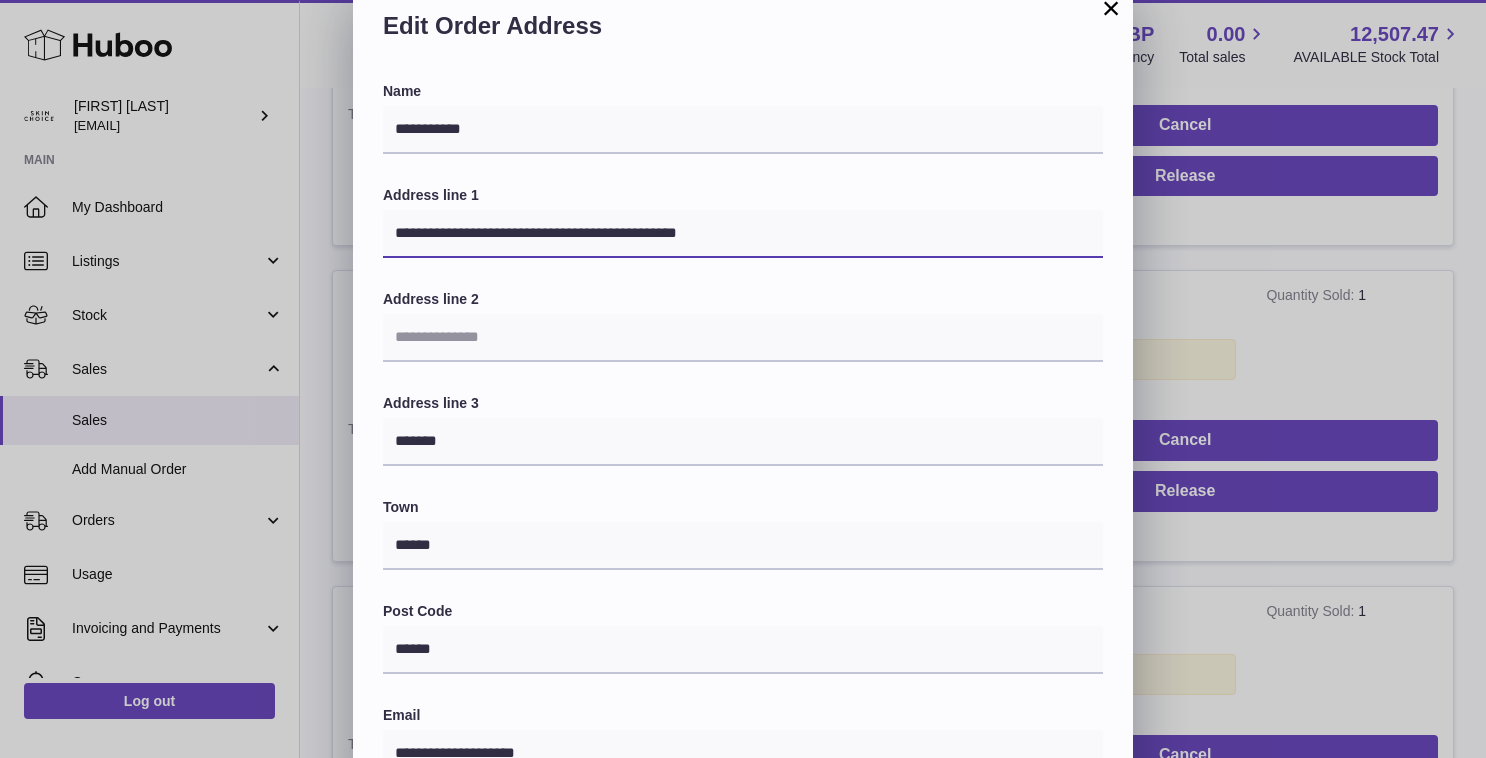 drag, startPoint x: 797, startPoint y: 233, endPoint x: 283, endPoint y: 237, distance: 514.01556 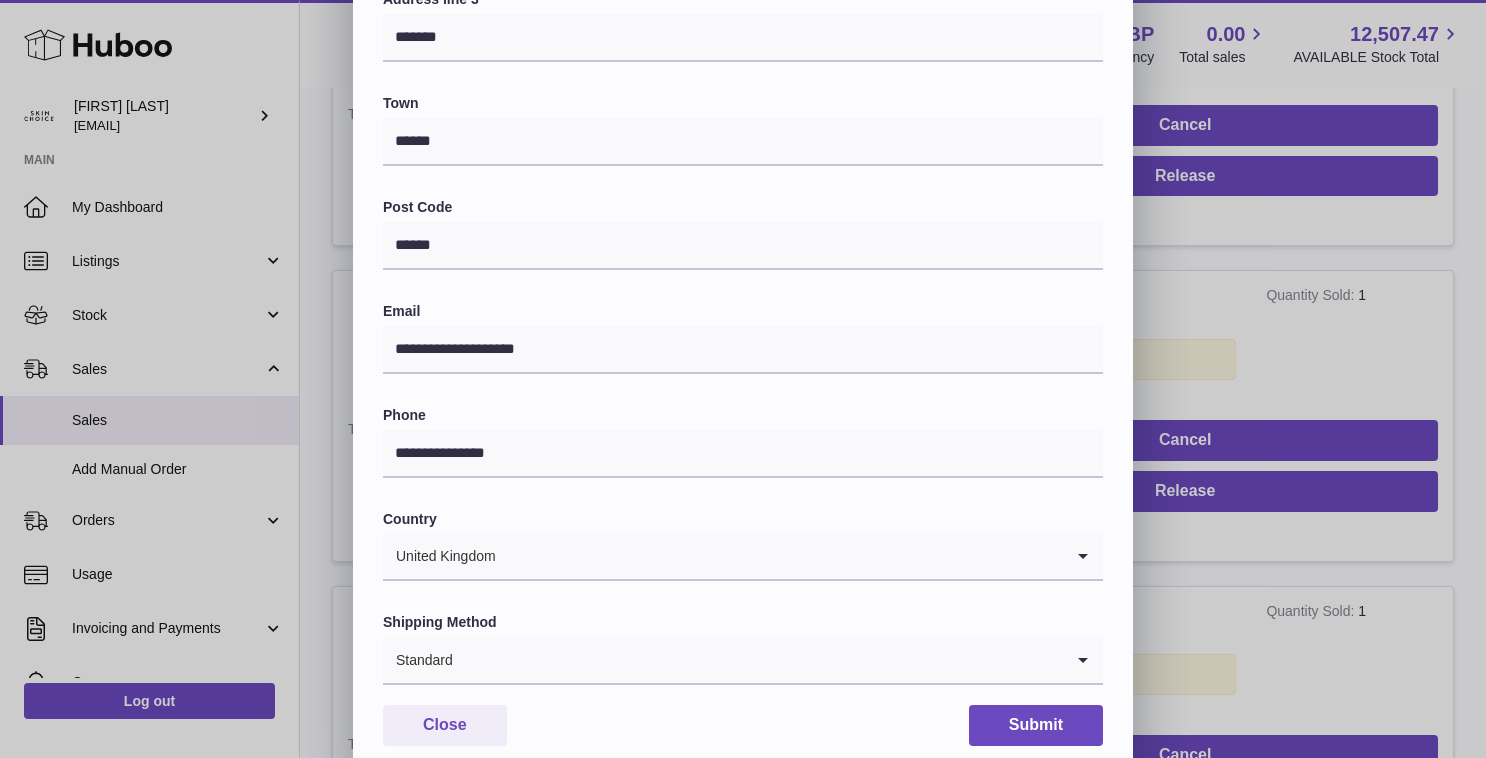 scroll, scrollTop: 502, scrollLeft: 0, axis: vertical 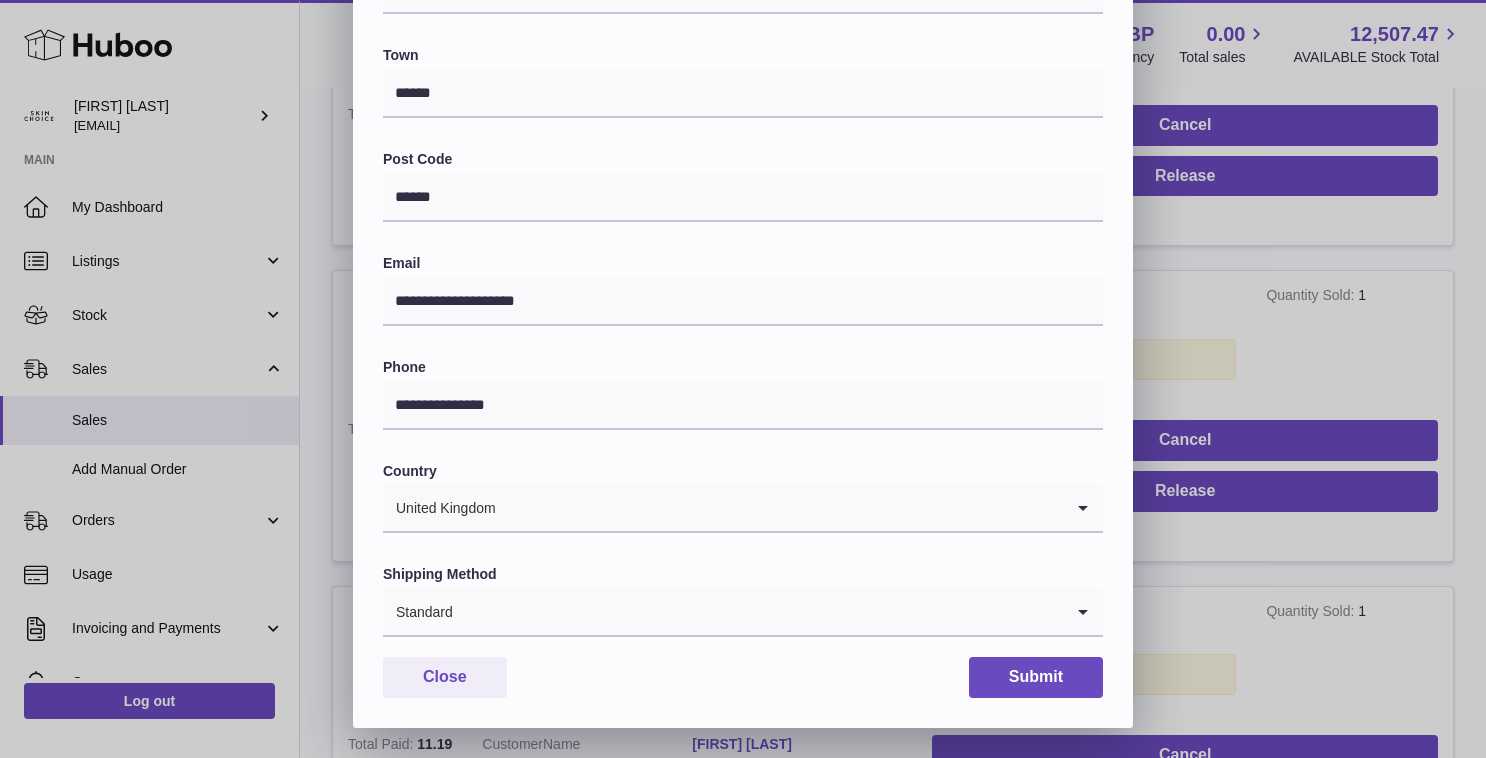 type on "**********" 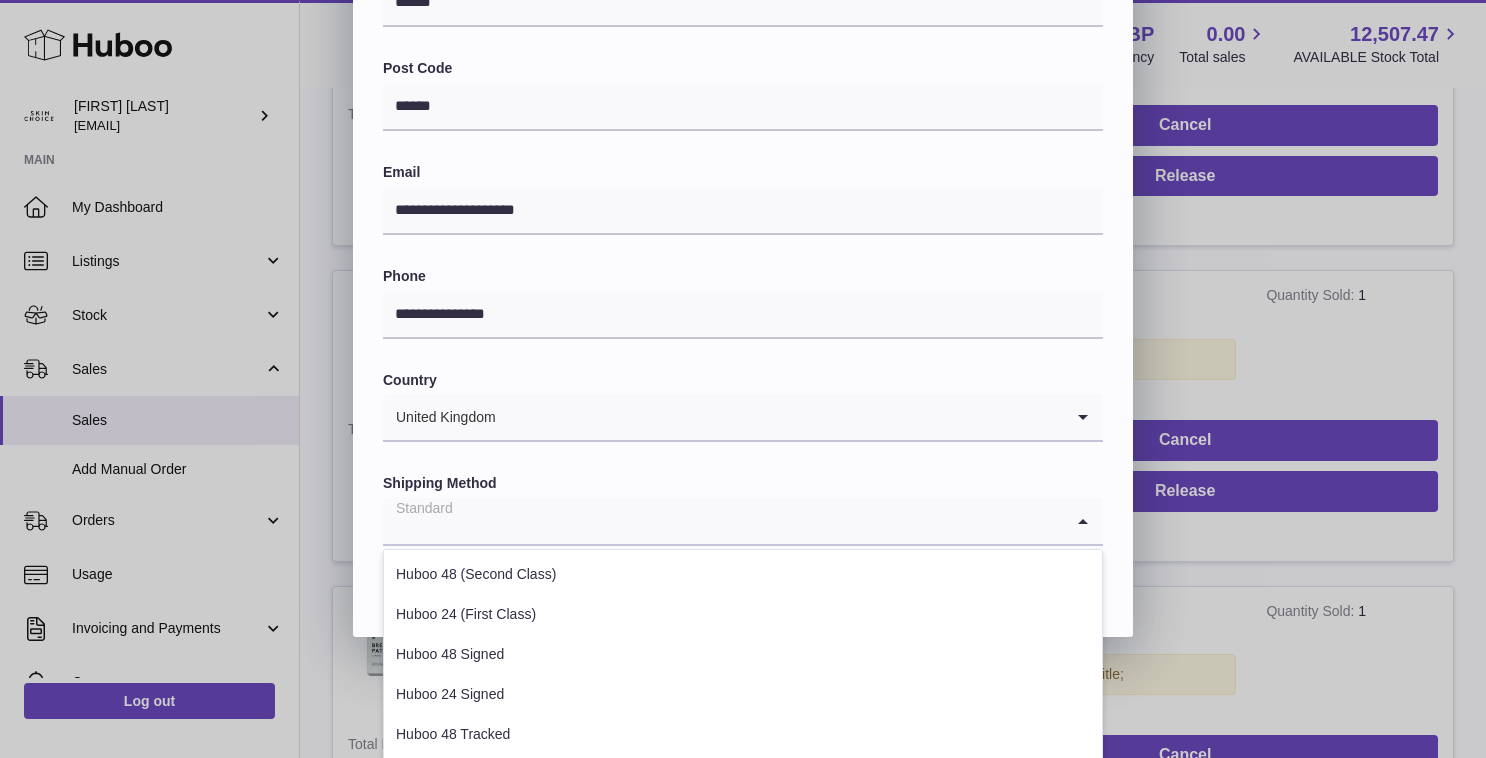 scroll, scrollTop: 651, scrollLeft: 0, axis: vertical 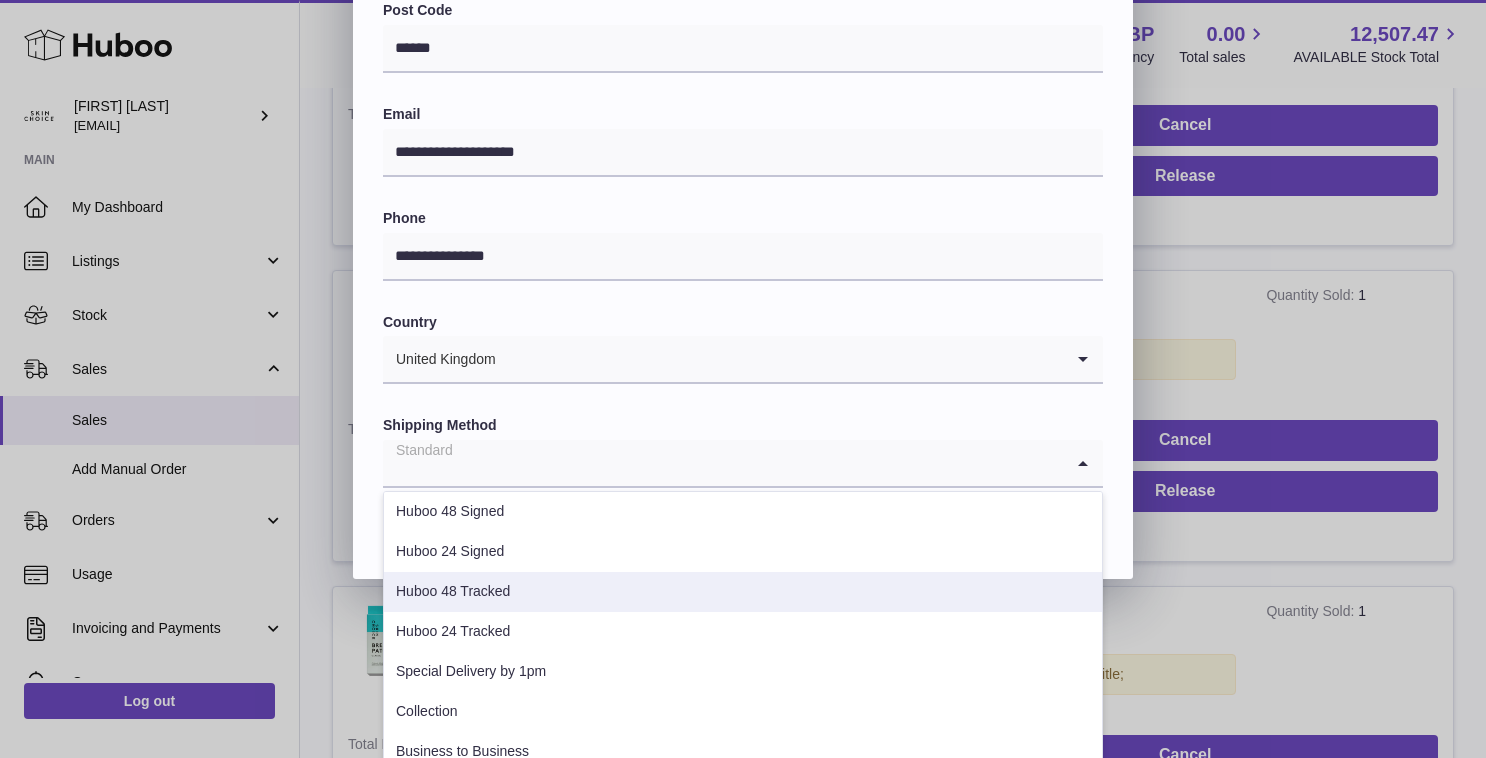 click on "Huboo 48 Tracked" at bounding box center [743, 592] 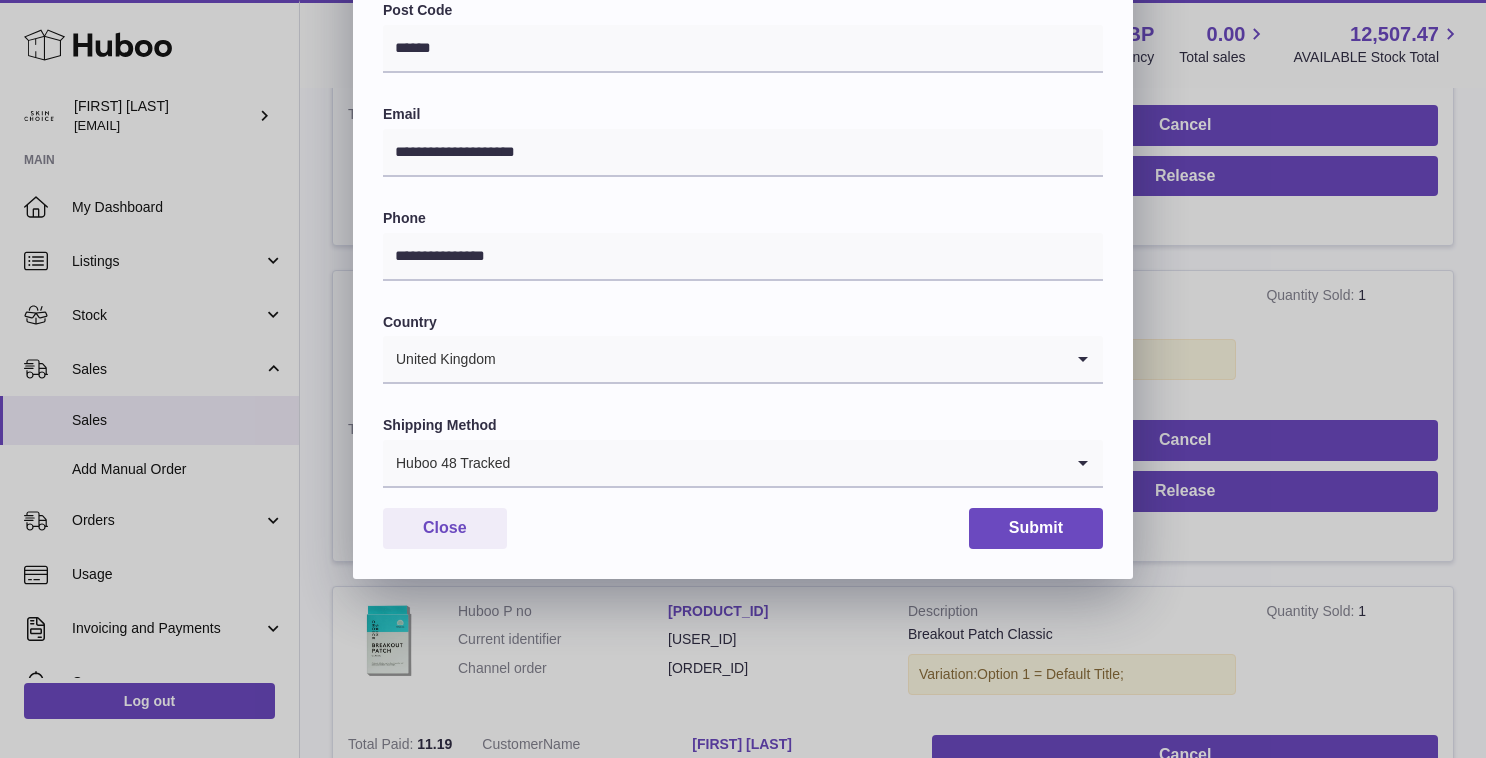 scroll, scrollTop: 502, scrollLeft: 0, axis: vertical 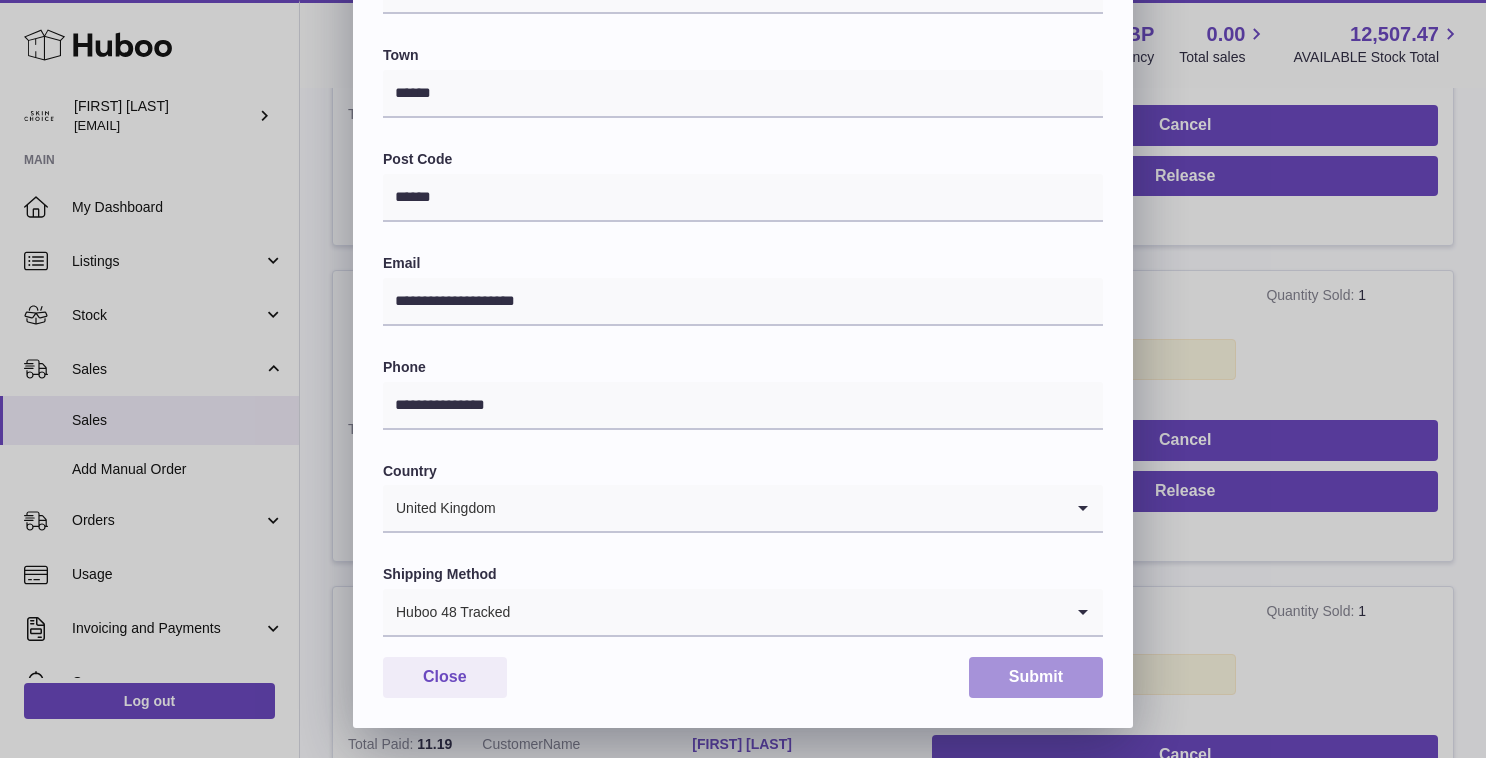 click on "Submit" at bounding box center (1036, 677) 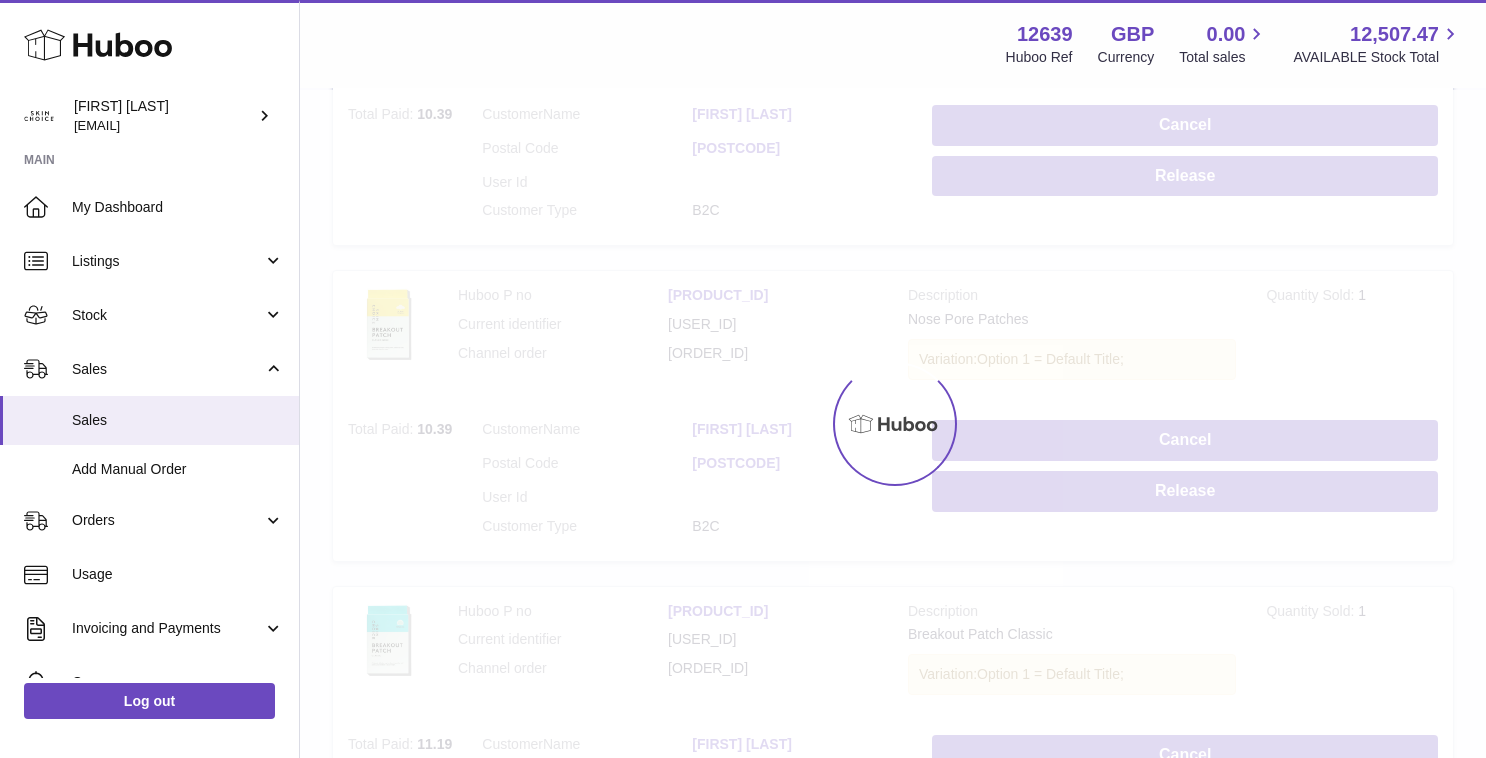 scroll, scrollTop: 0, scrollLeft: 0, axis: both 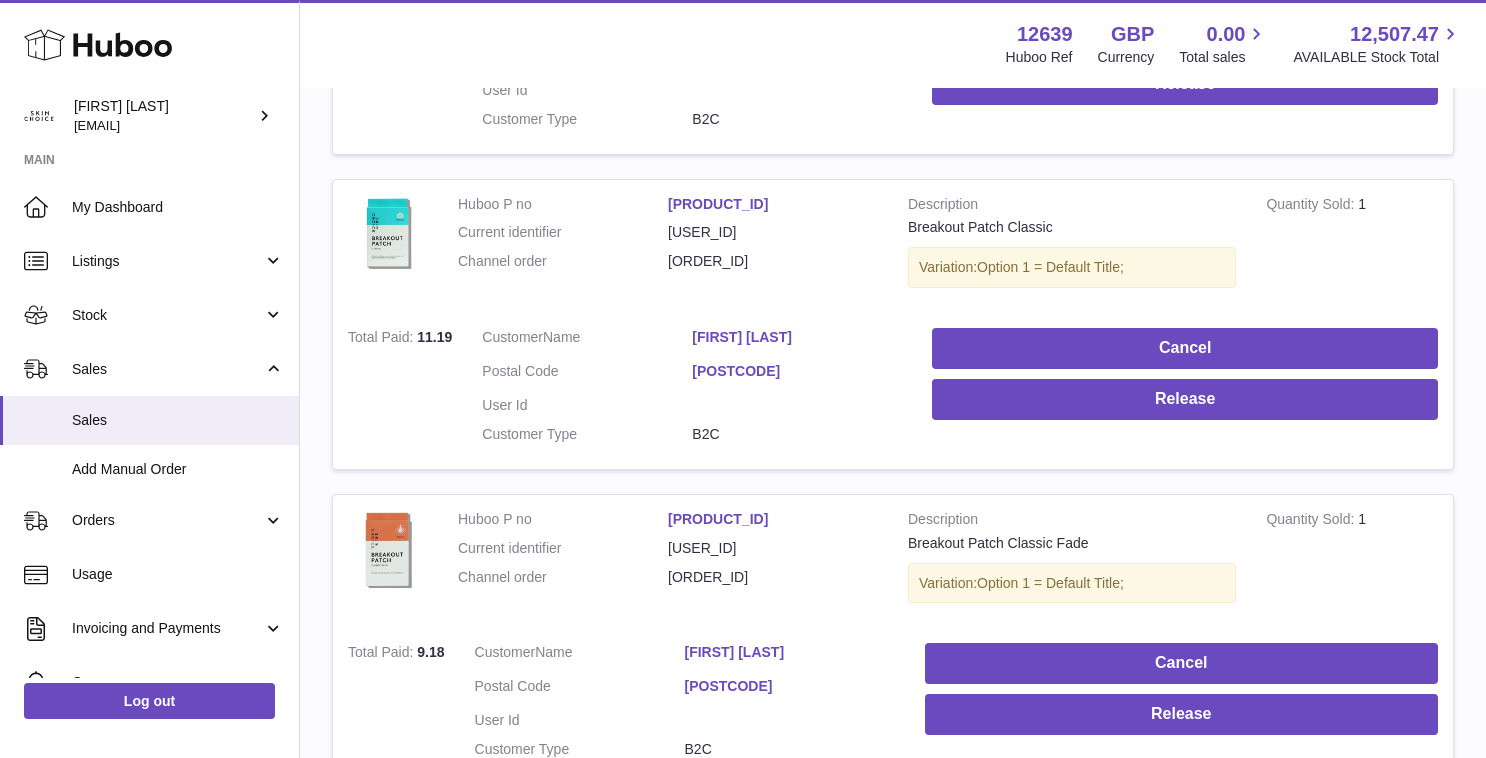 click on "[FIRST] [LAST]" at bounding box center (797, 337) 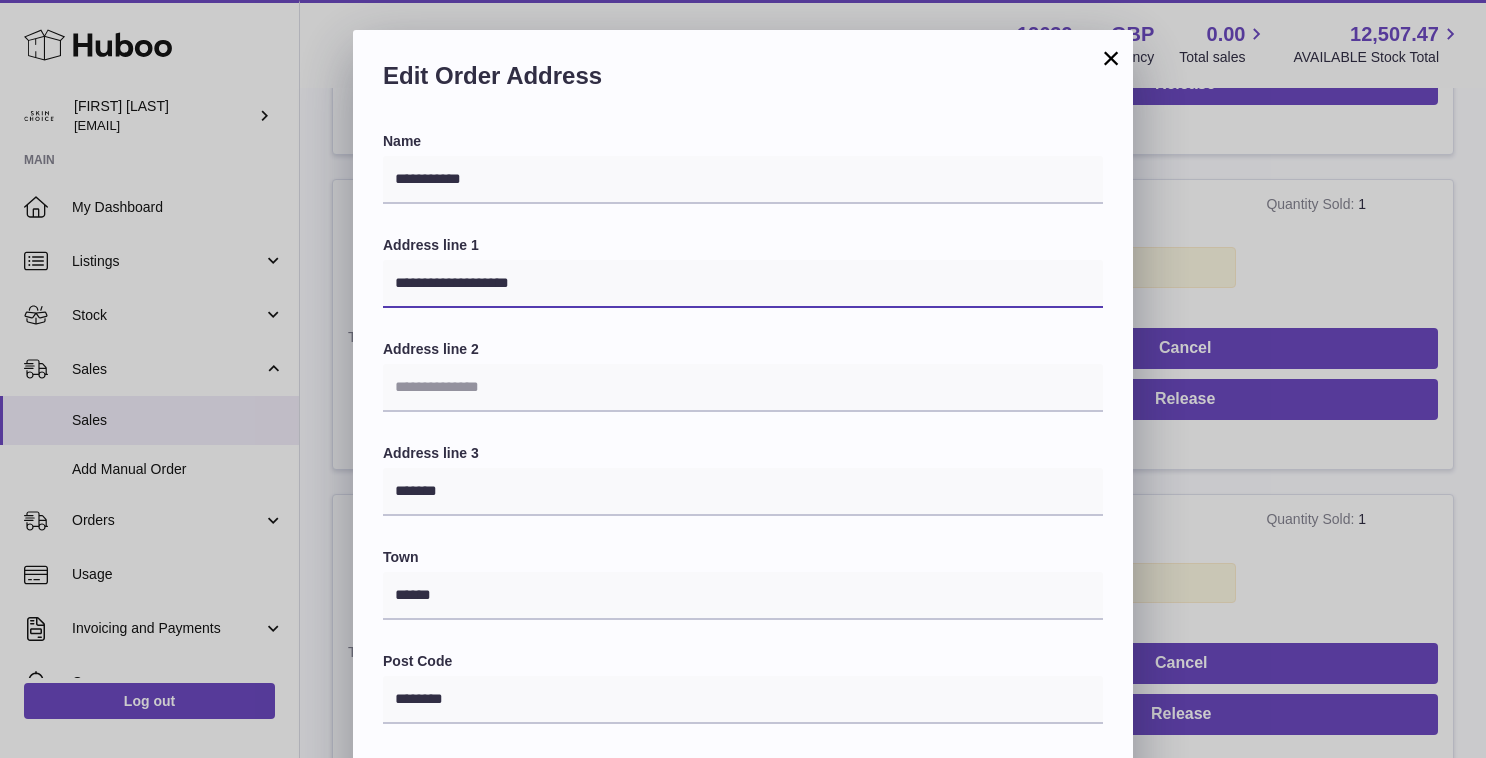drag, startPoint x: 566, startPoint y: 285, endPoint x: 342, endPoint y: 284, distance: 224.00223 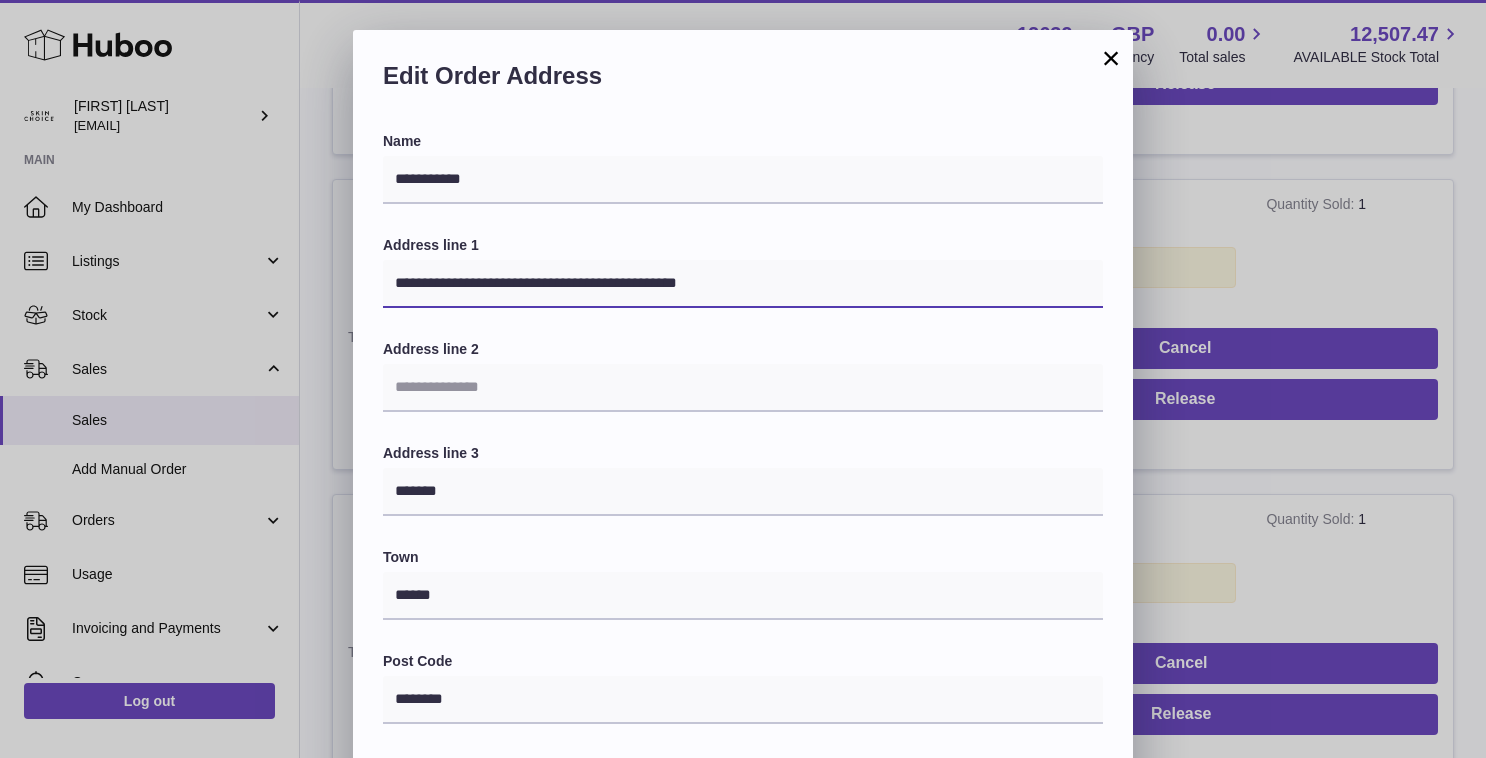 drag, startPoint x: 586, startPoint y: 285, endPoint x: 638, endPoint y: 285, distance: 52 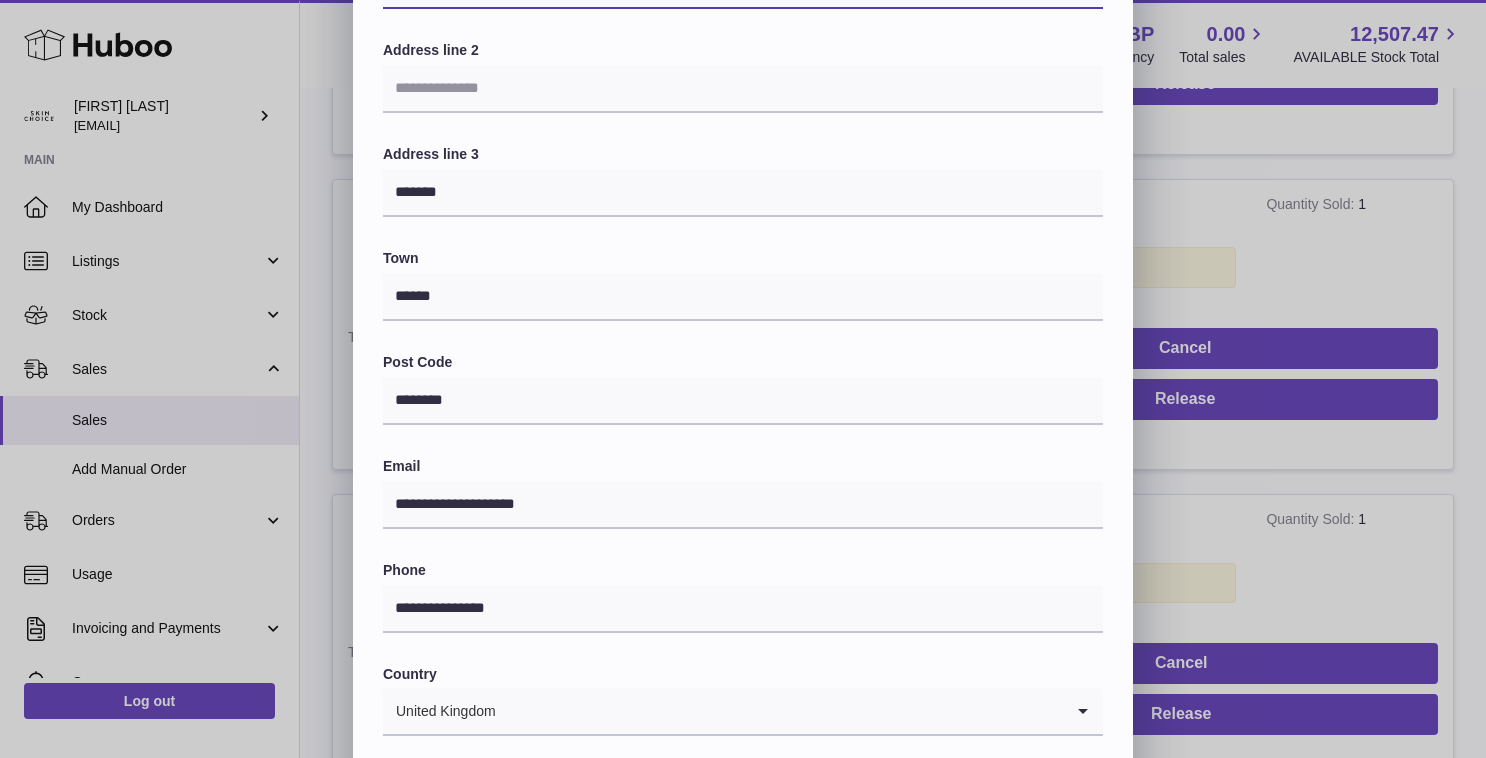 scroll, scrollTop: 358, scrollLeft: 0, axis: vertical 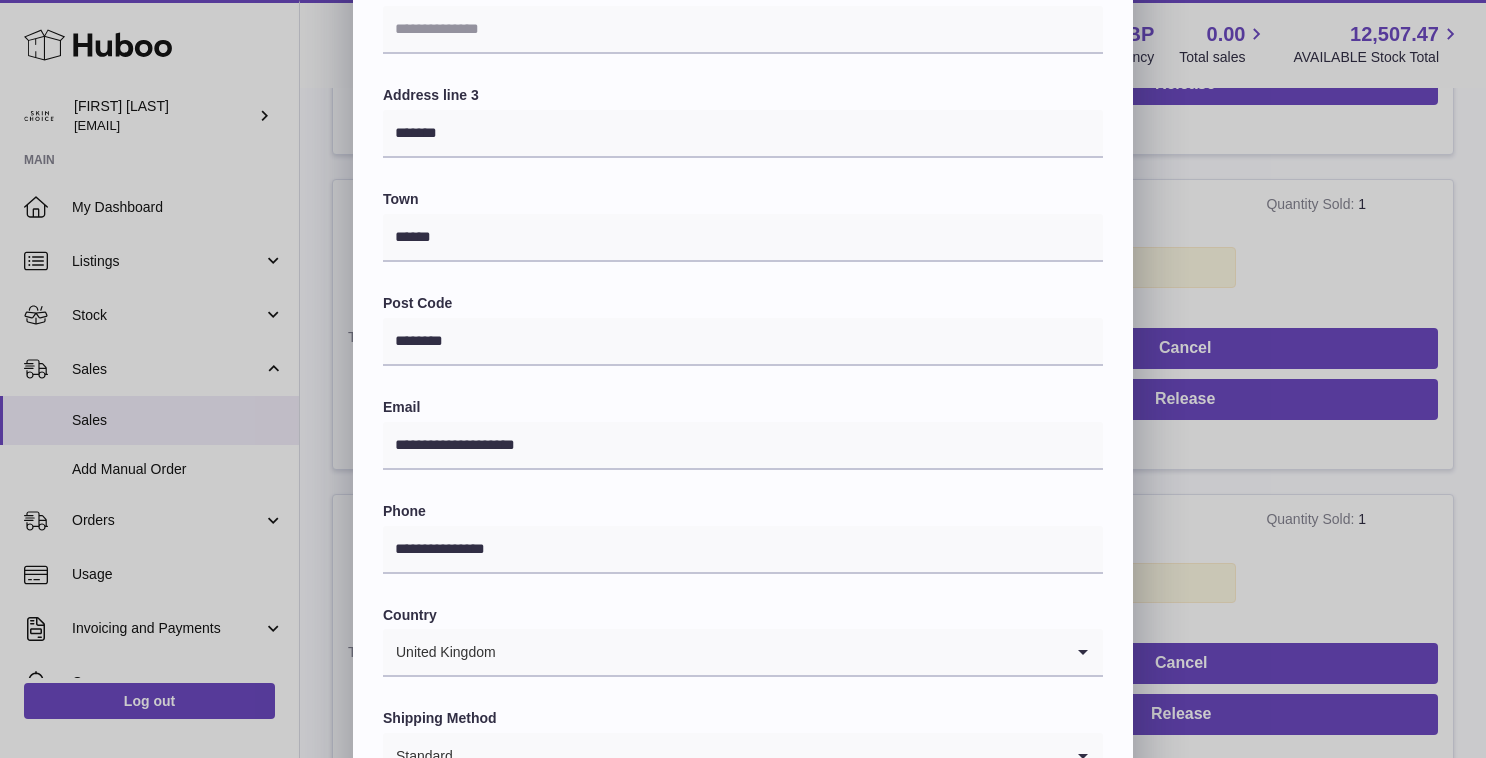 type on "**********" 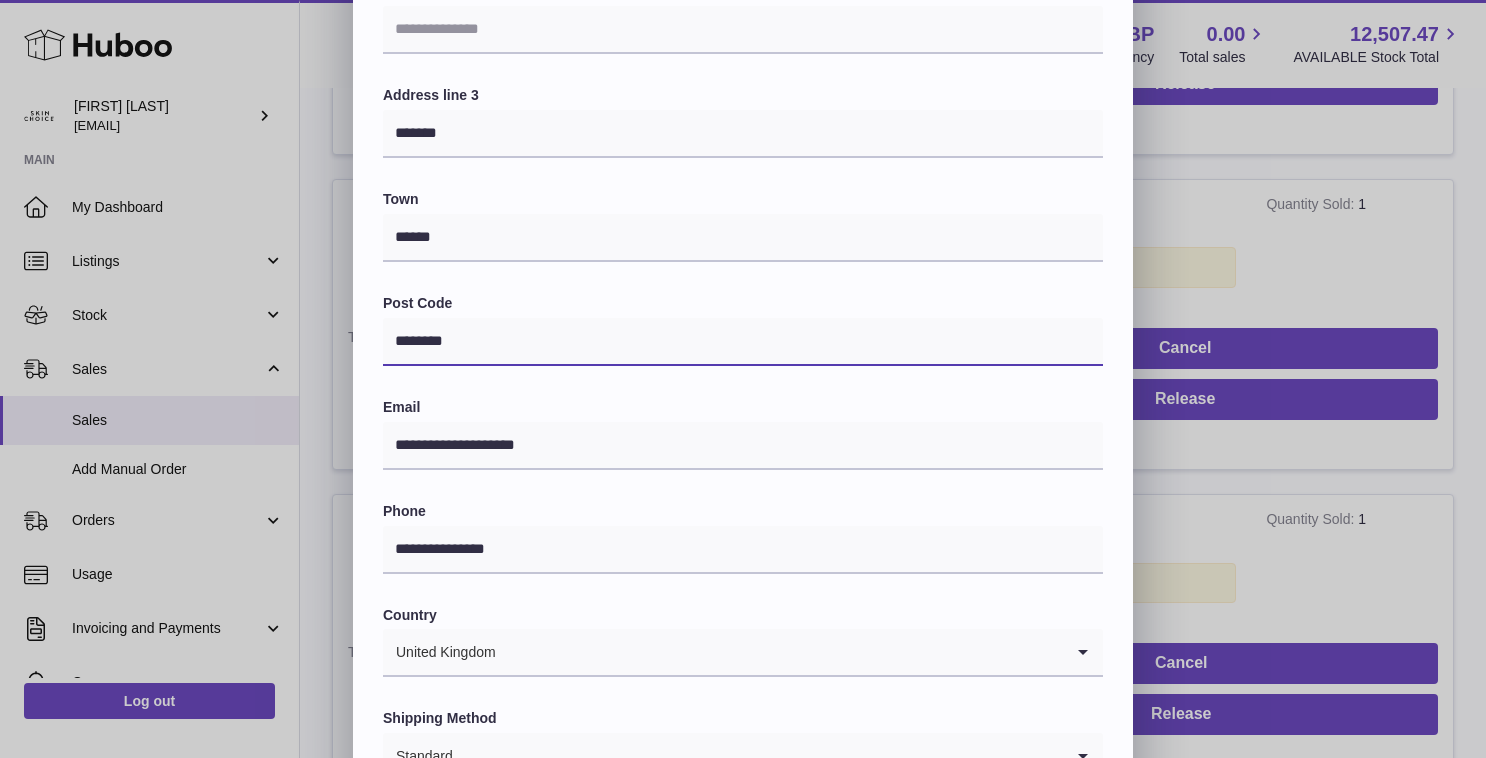 drag, startPoint x: 494, startPoint y: 351, endPoint x: 331, endPoint y: 335, distance: 163.78339 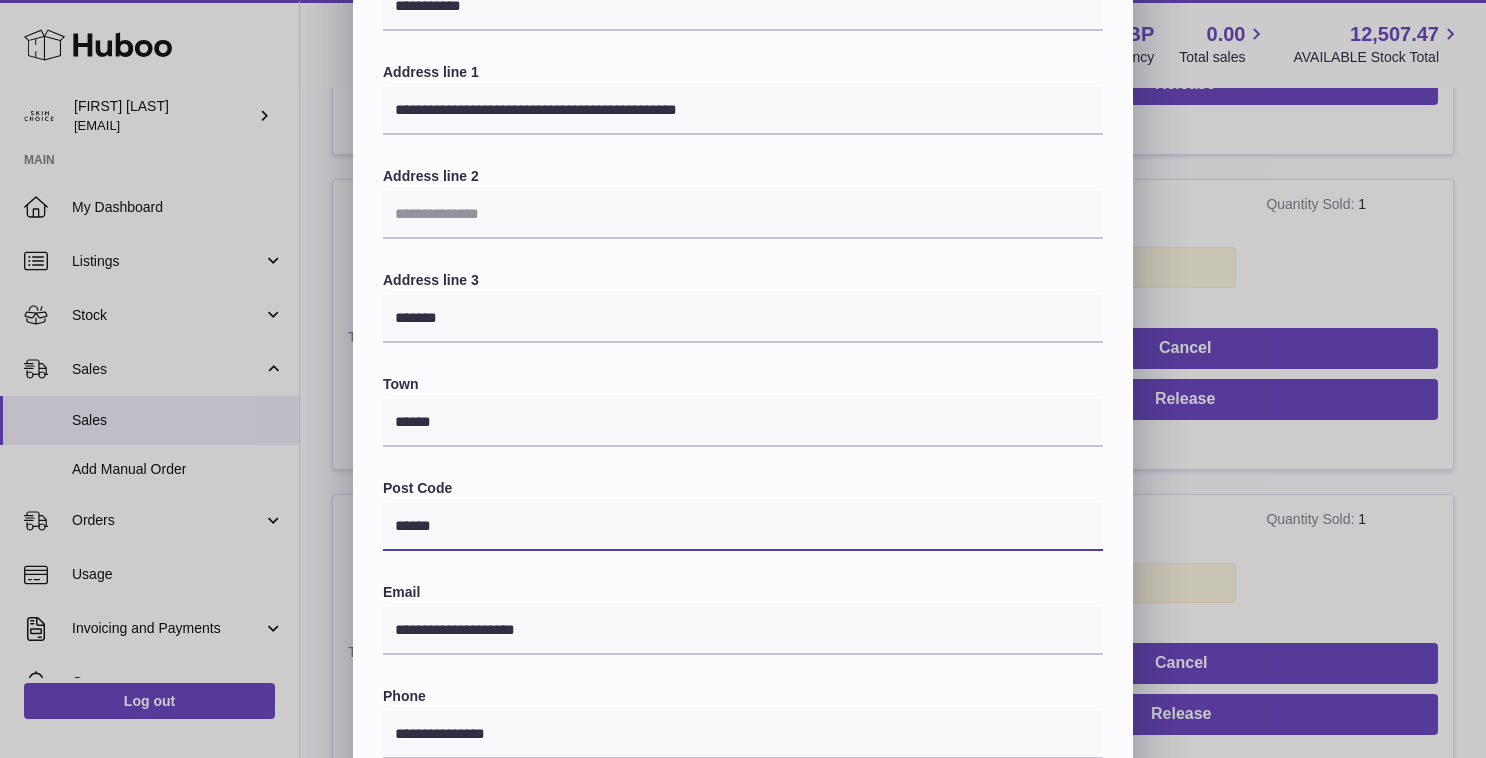 scroll, scrollTop: 13, scrollLeft: 0, axis: vertical 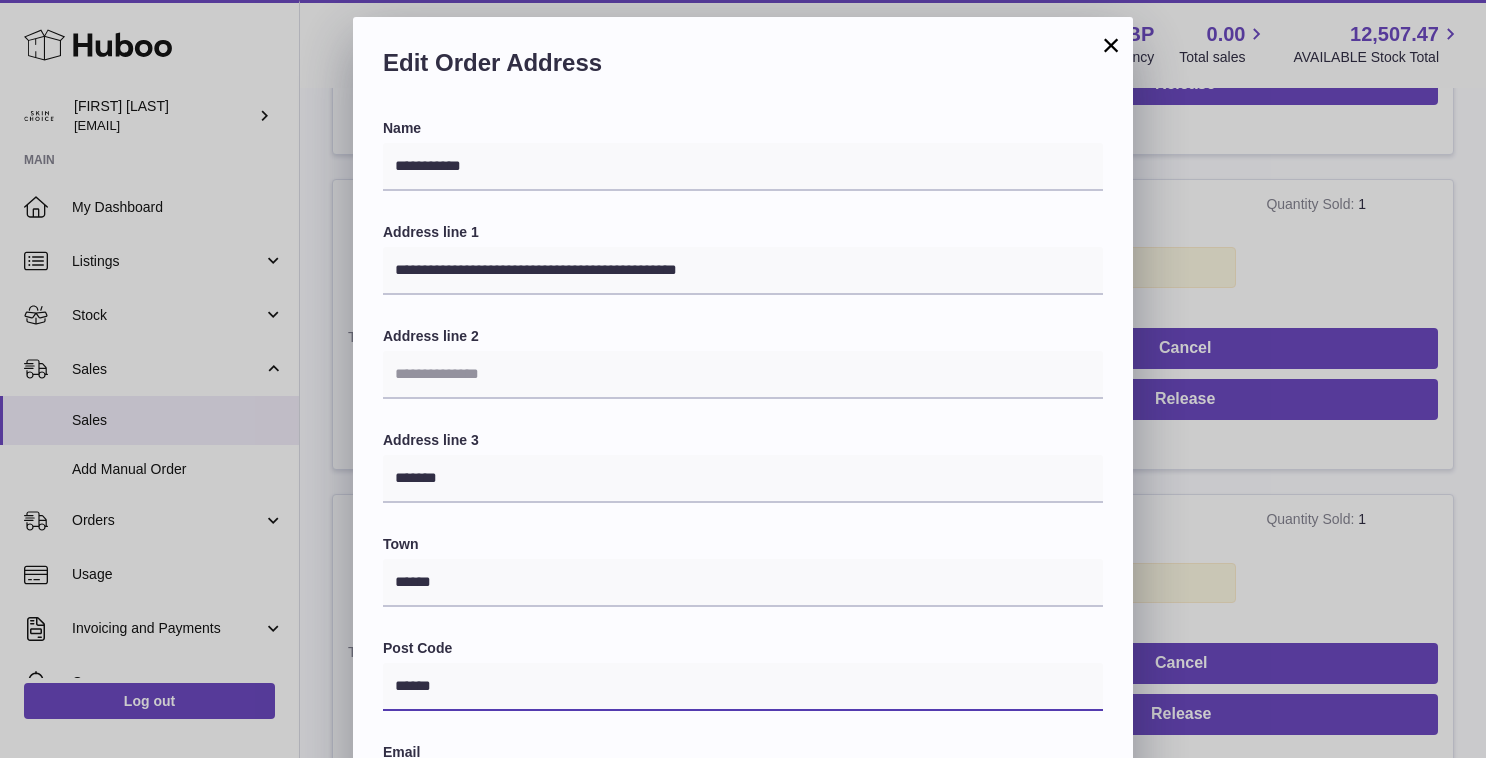 type on "******" 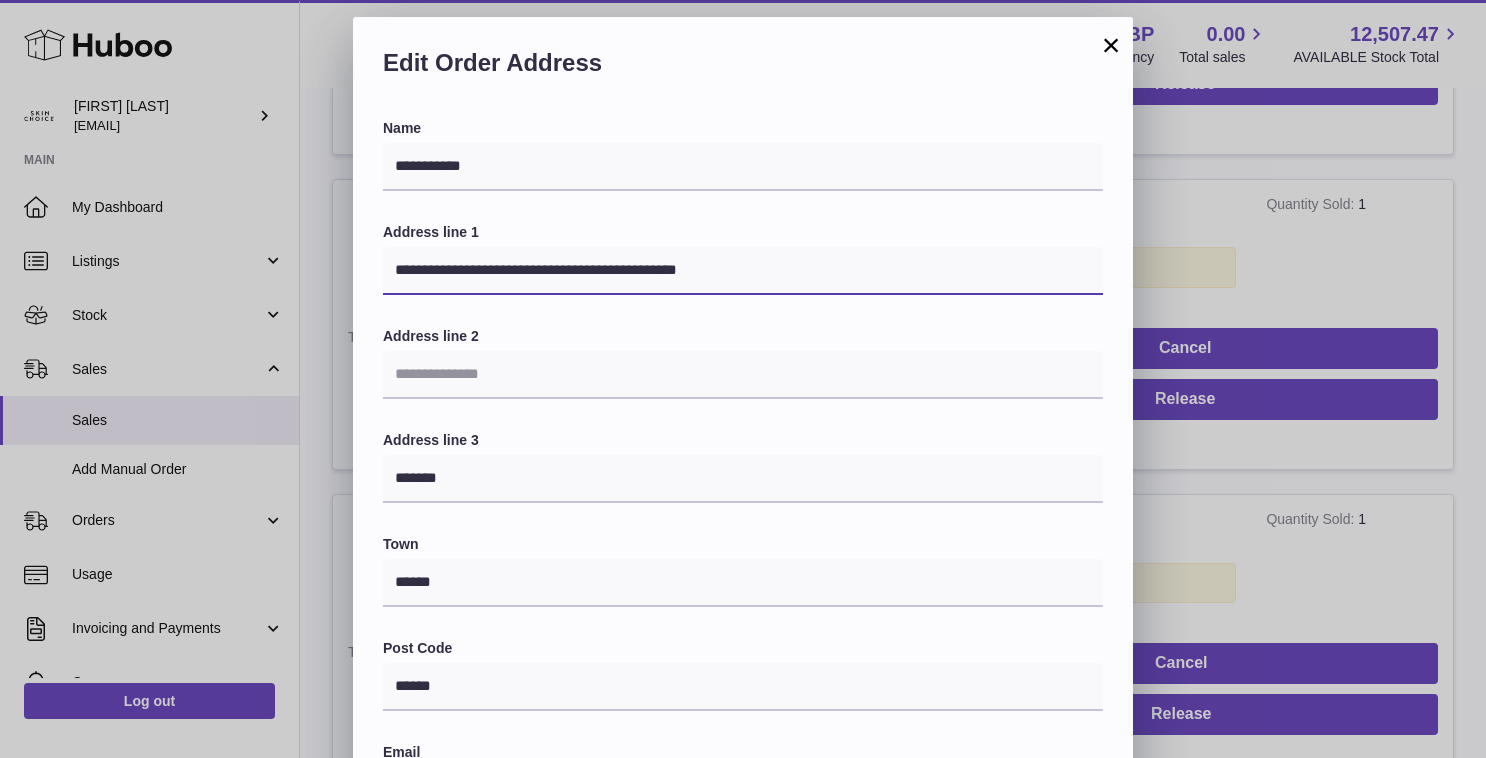 drag, startPoint x: 531, startPoint y: 273, endPoint x: 952, endPoint y: 271, distance: 421.00476 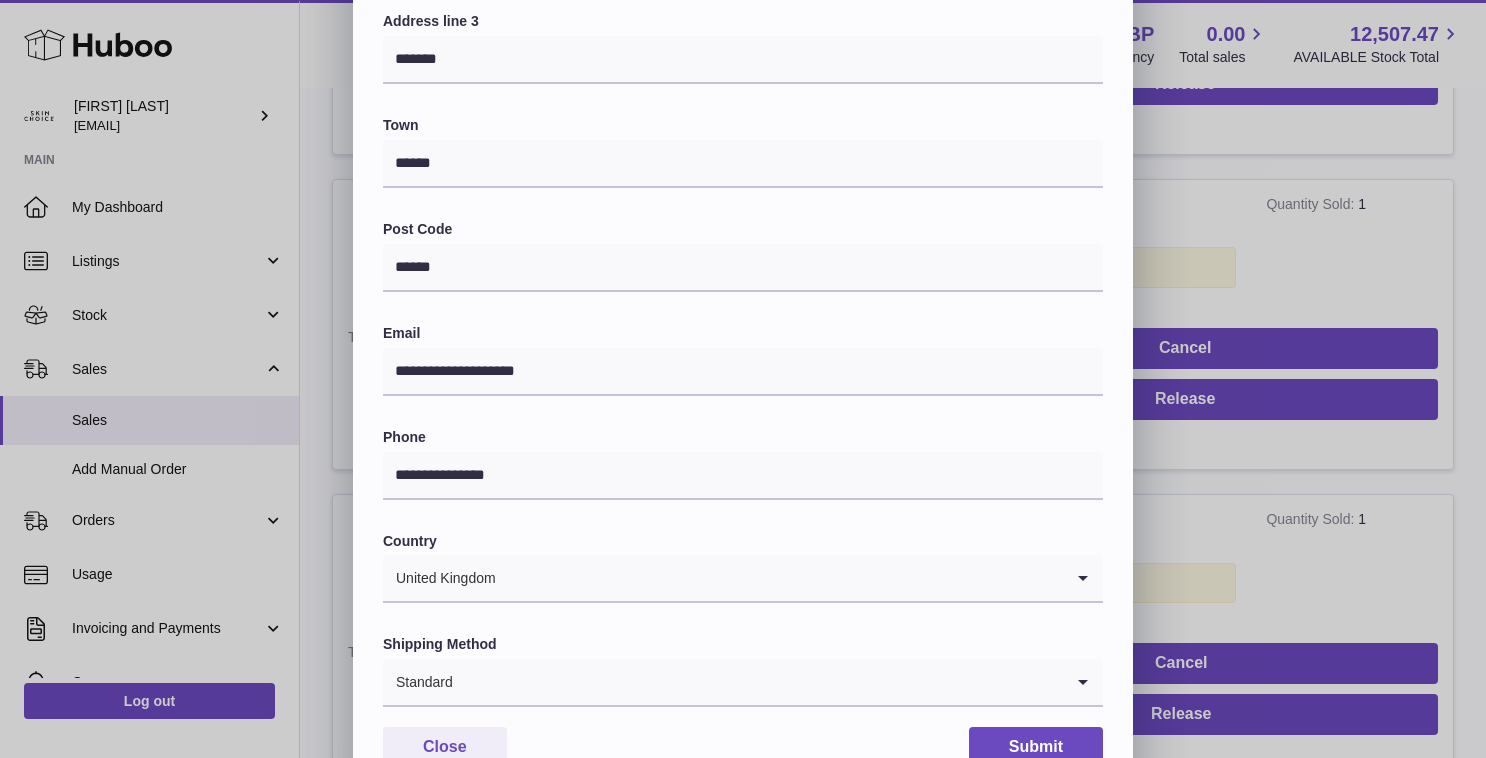 scroll, scrollTop: 502, scrollLeft: 0, axis: vertical 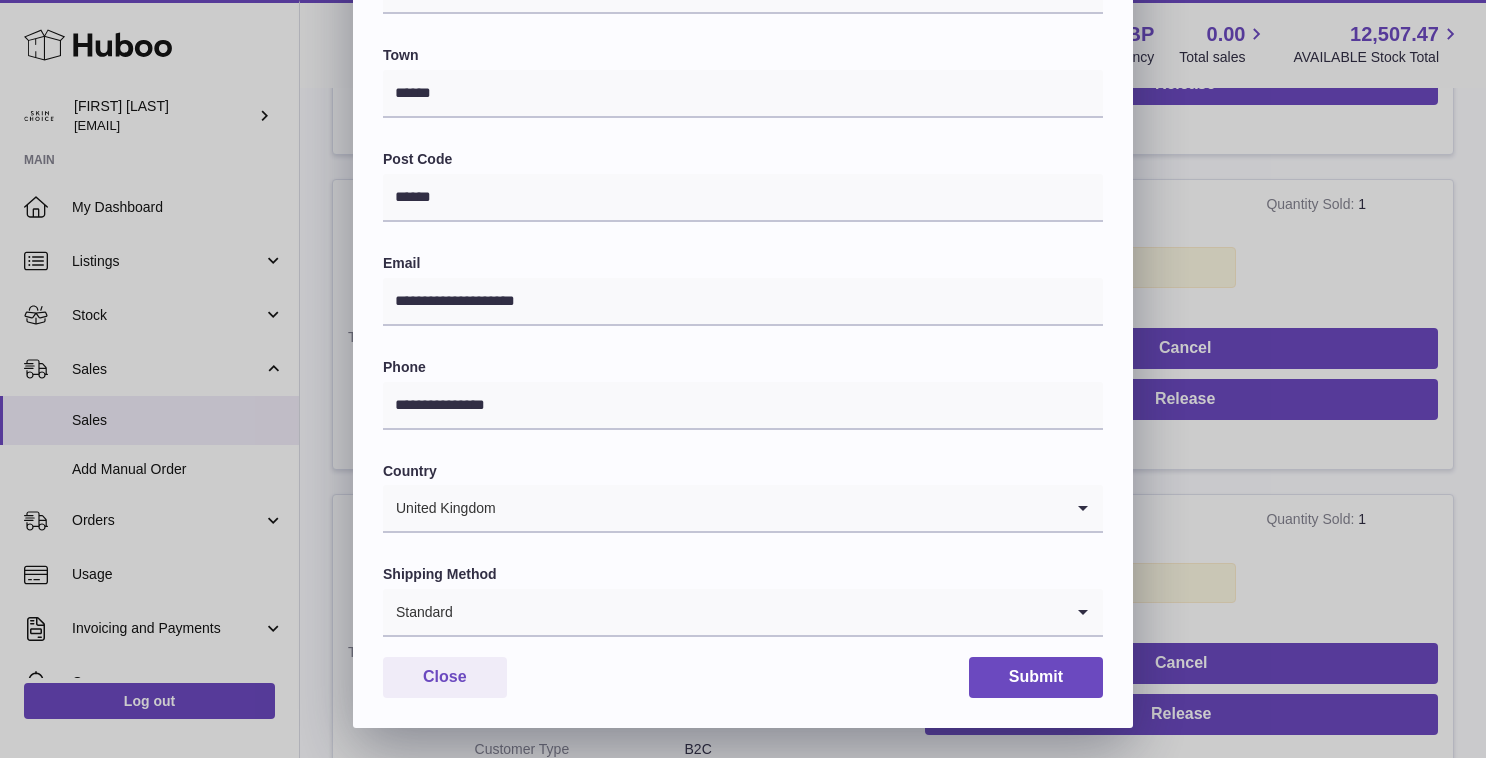 type on "**********" 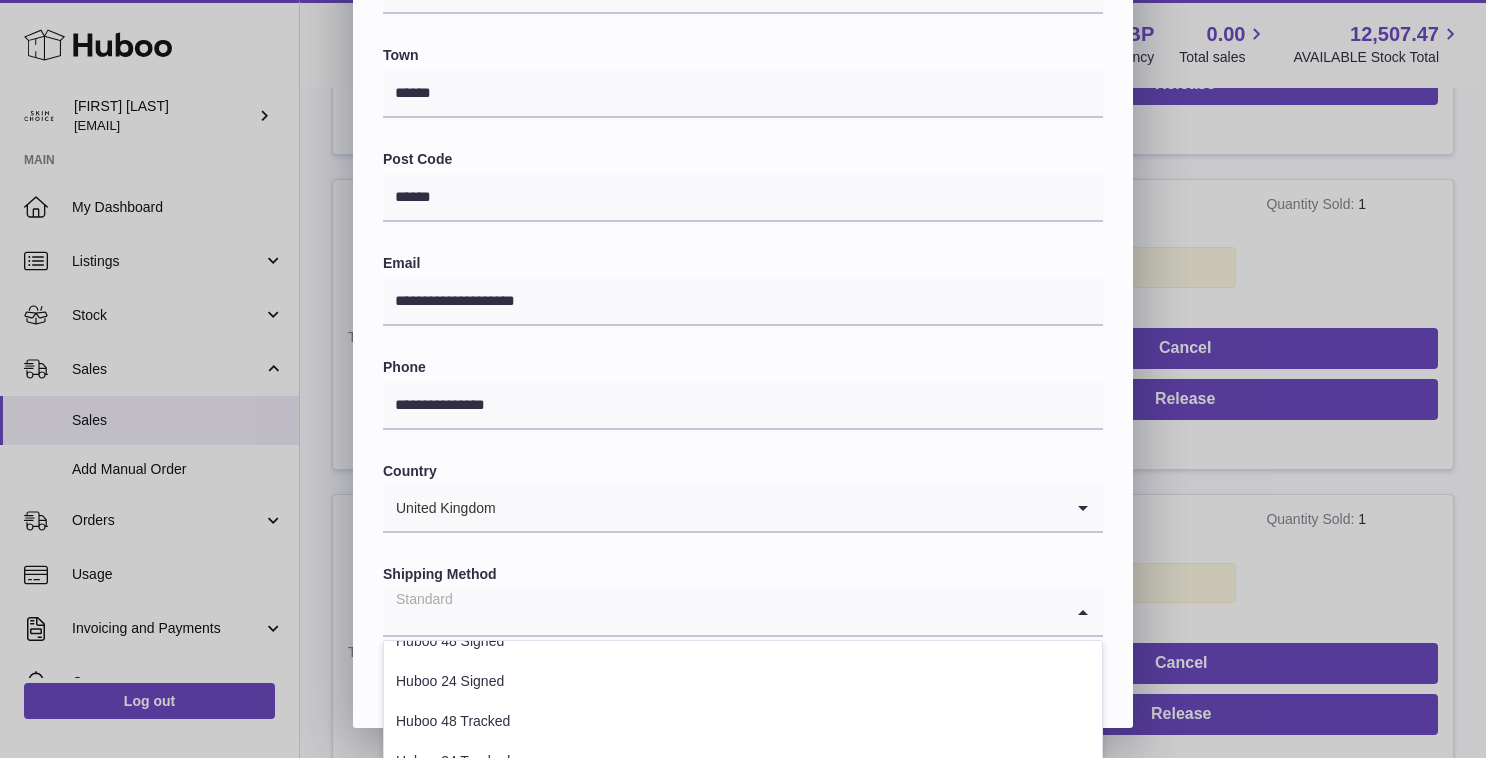 scroll, scrollTop: 85, scrollLeft: 0, axis: vertical 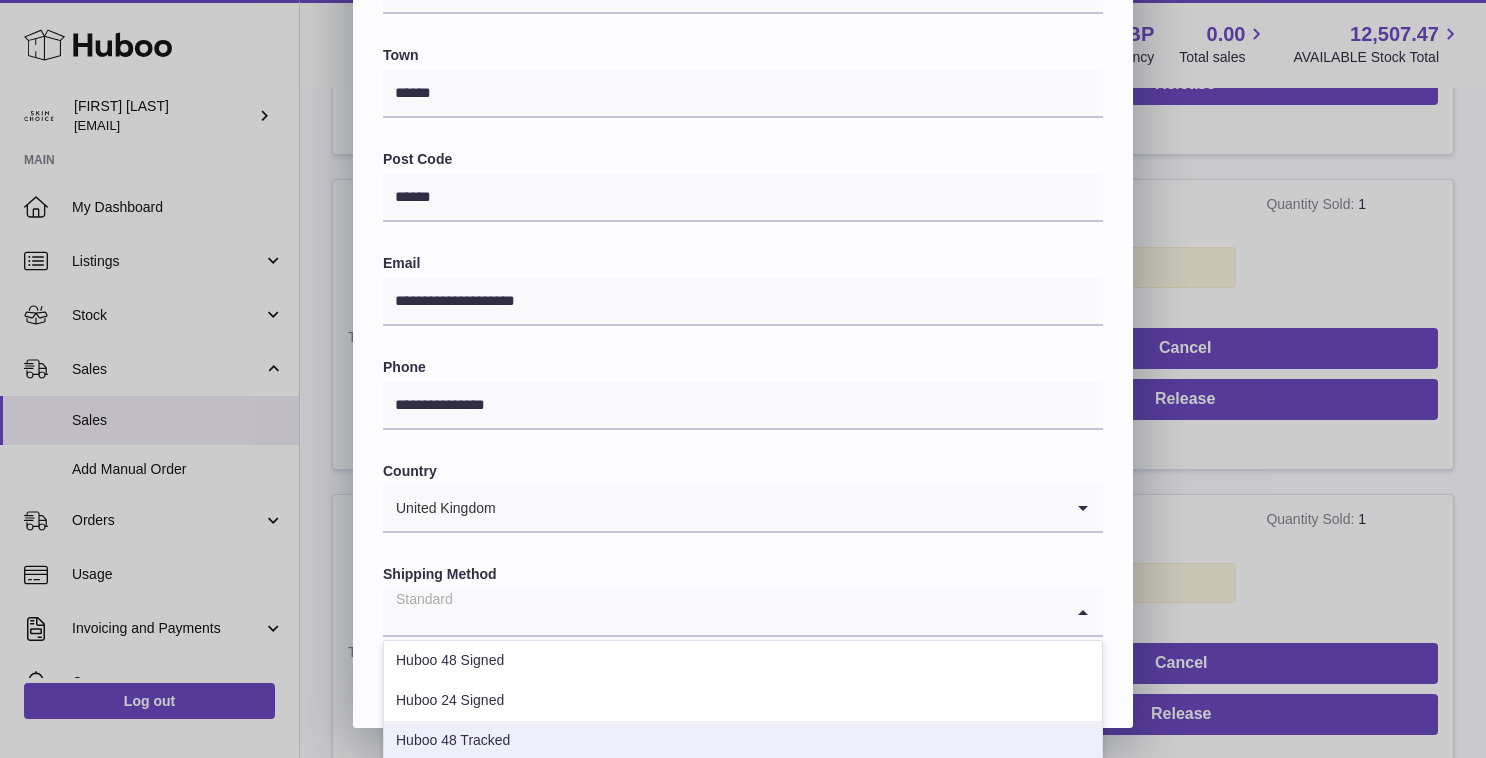 click on "Huboo 48 Tracked" at bounding box center [743, 741] 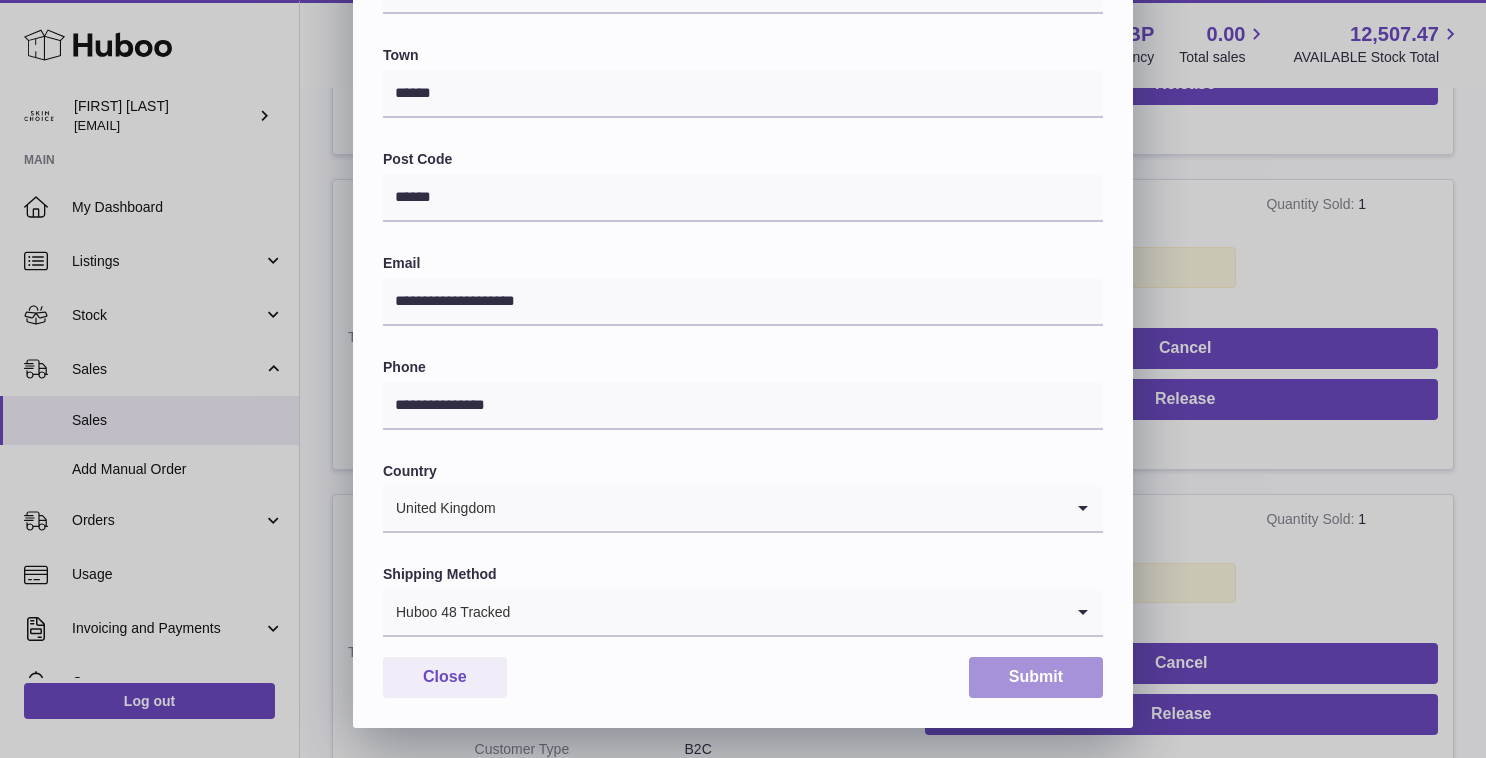 click on "Submit" at bounding box center [1036, 677] 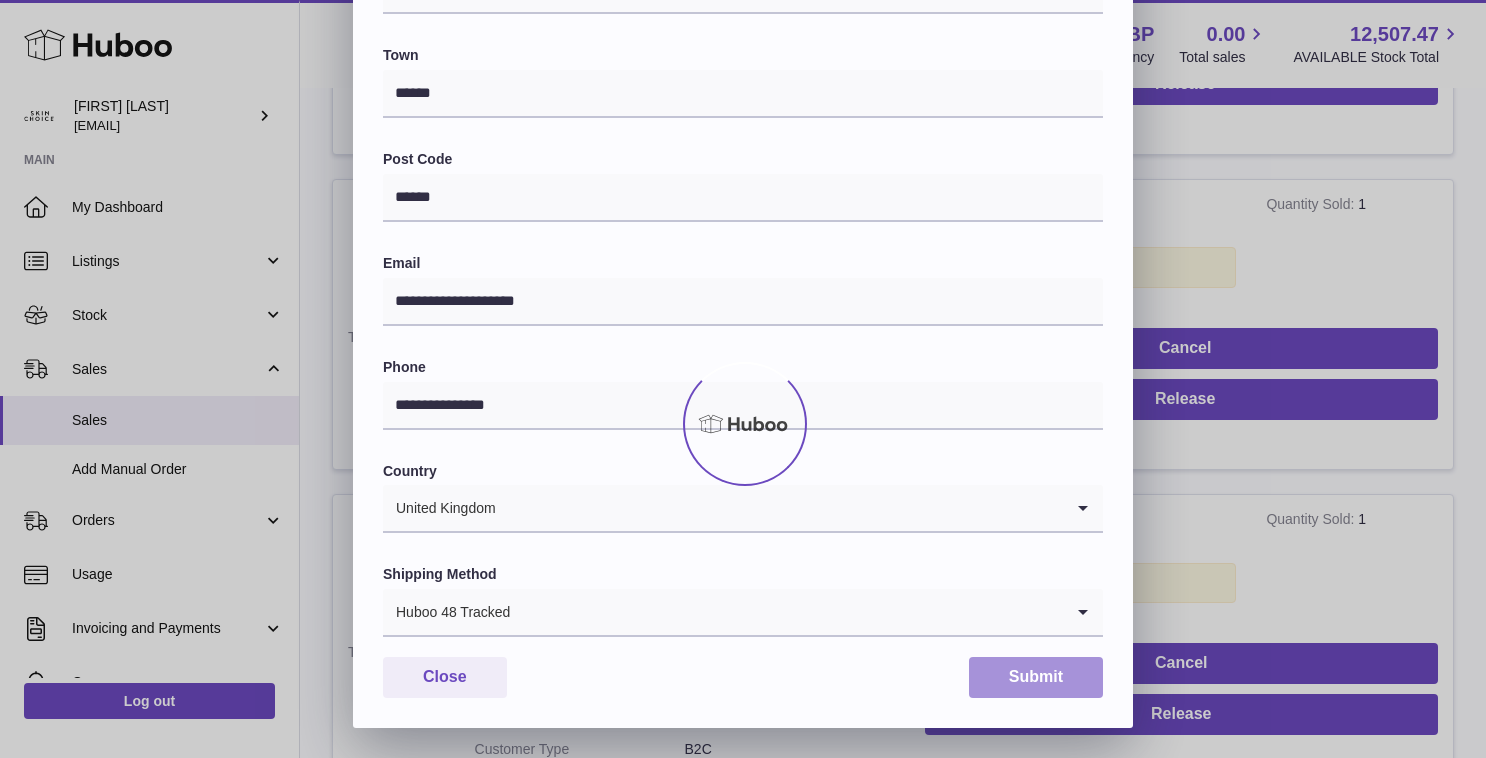 scroll, scrollTop: 0, scrollLeft: 0, axis: both 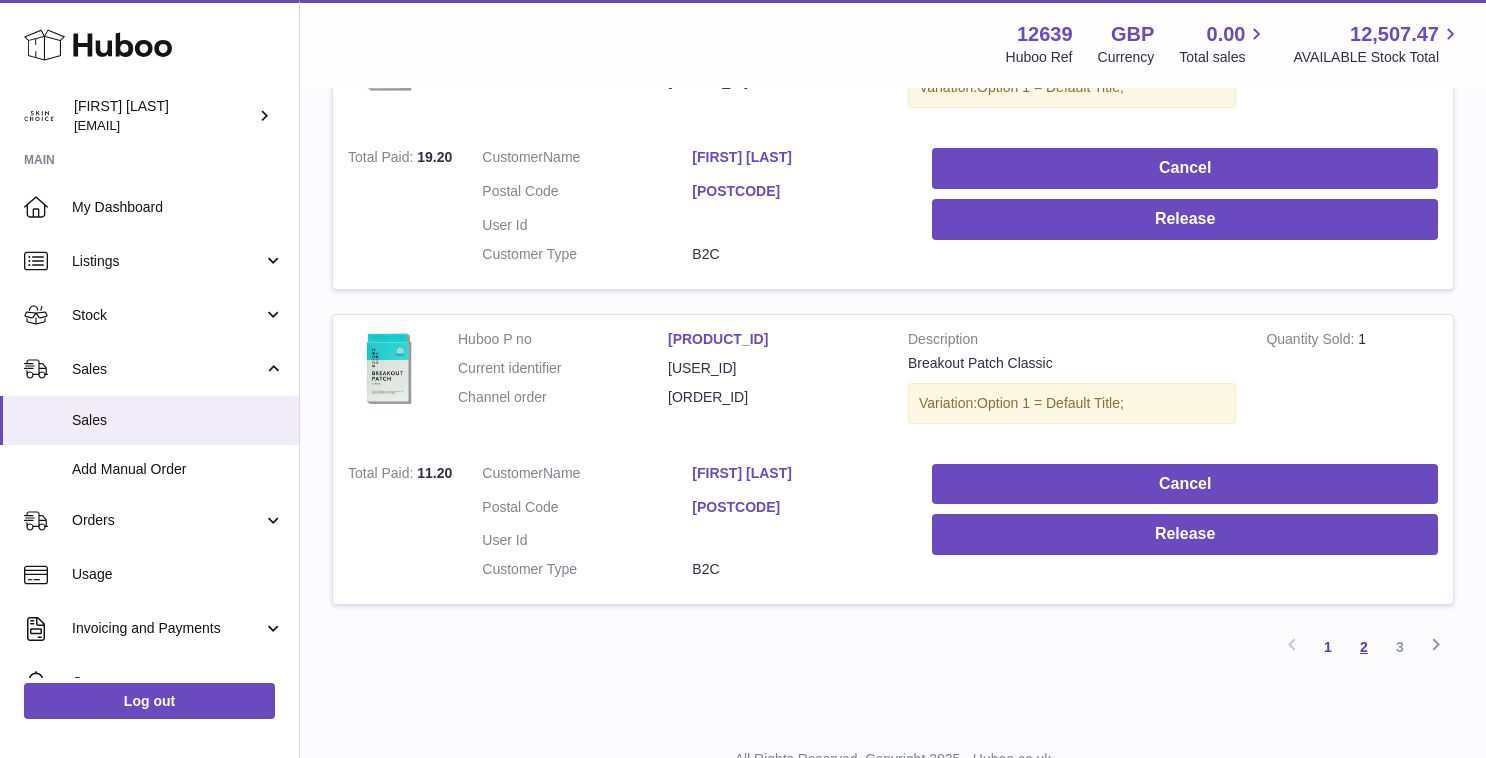 click on "2" at bounding box center [1364, 647] 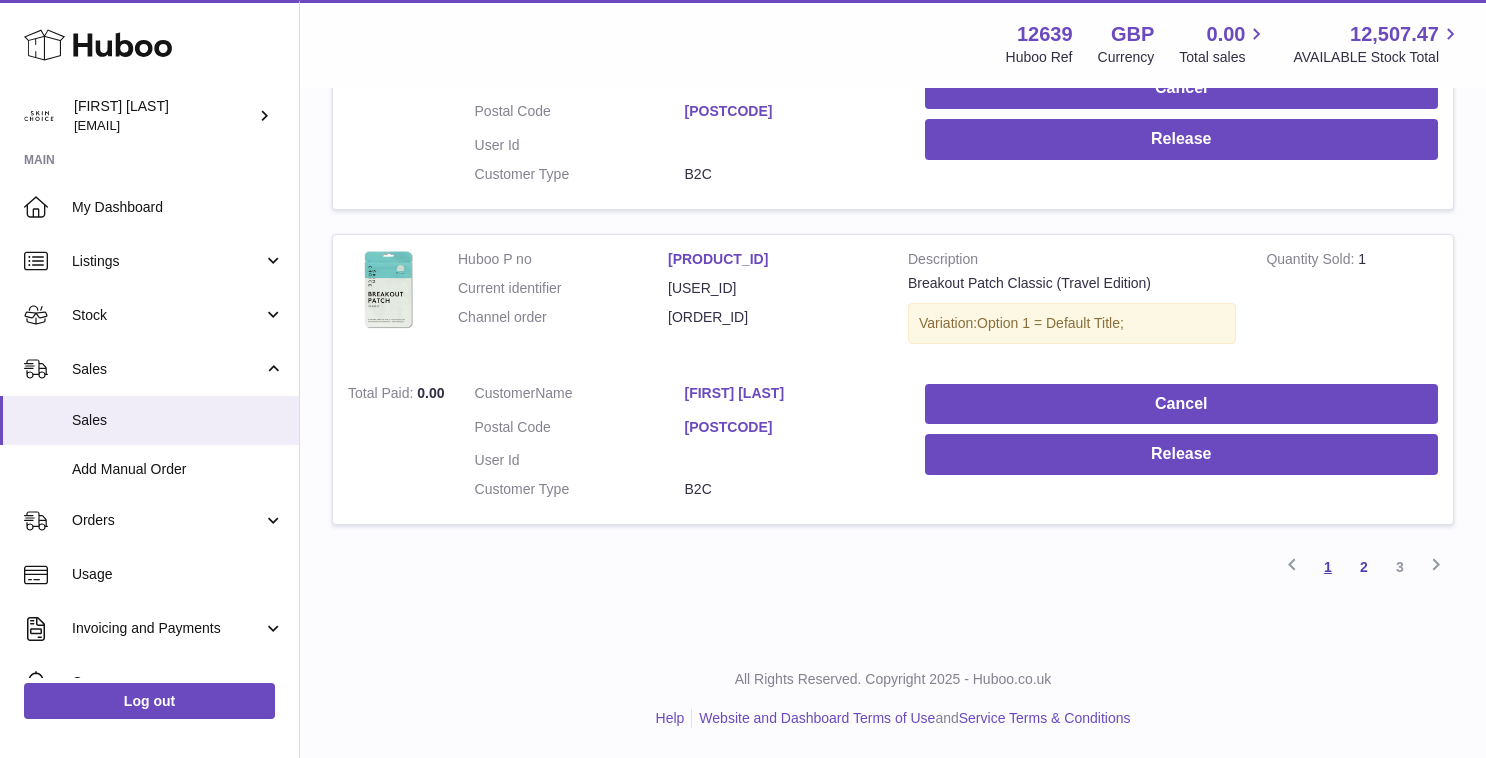 click on "1" at bounding box center [1328, 567] 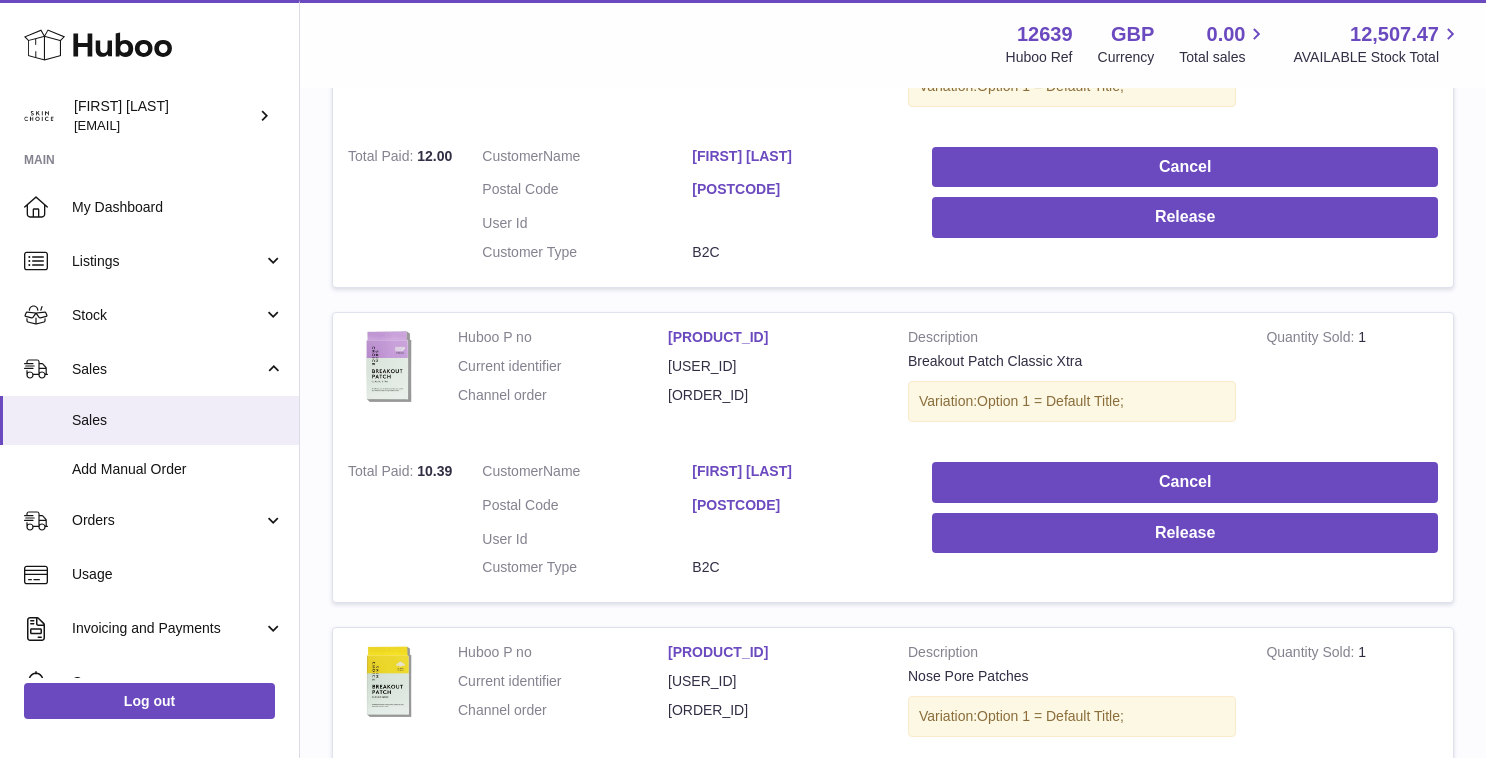 scroll, scrollTop: 408, scrollLeft: 0, axis: vertical 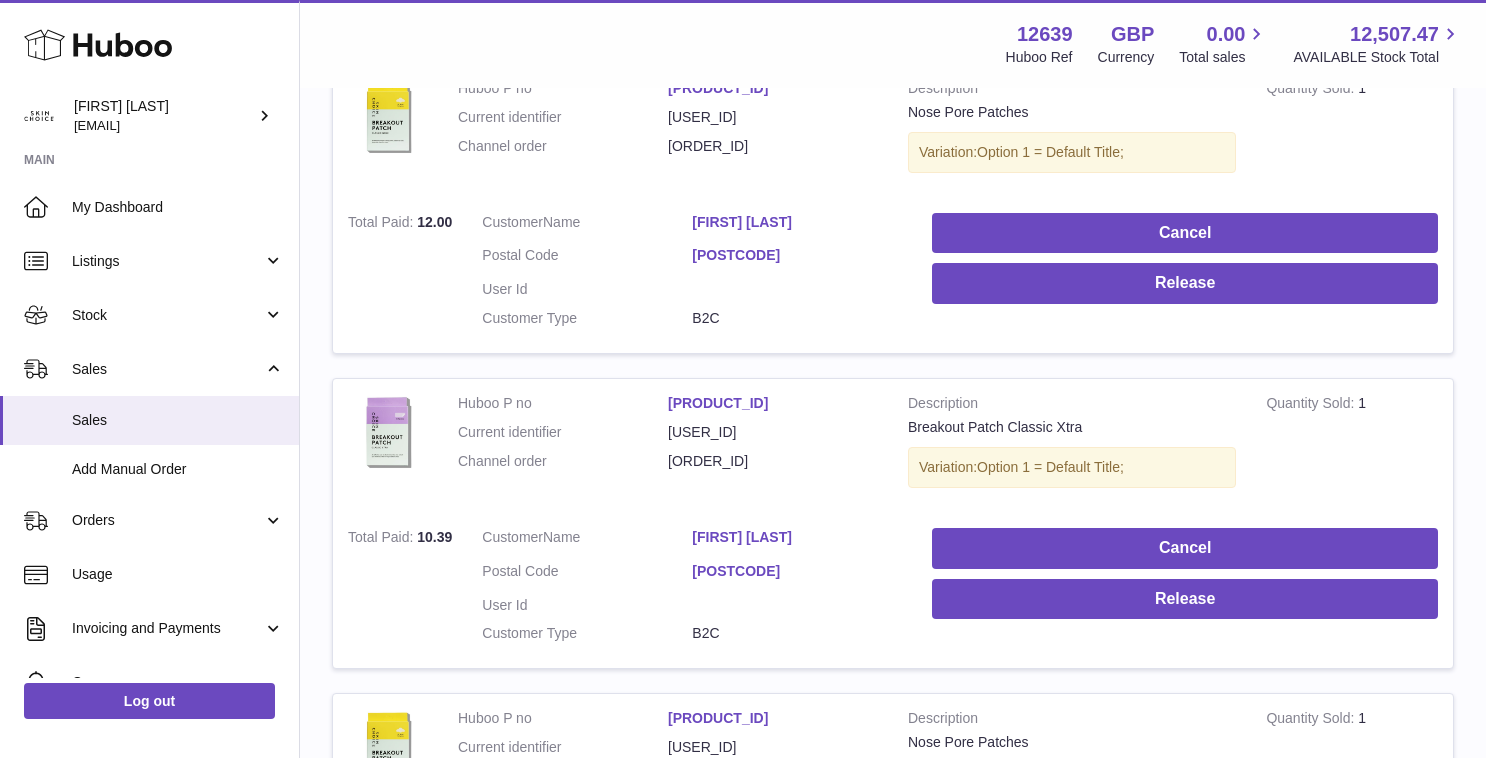 drag, startPoint x: 676, startPoint y: 536, endPoint x: 778, endPoint y: 535, distance: 102.0049 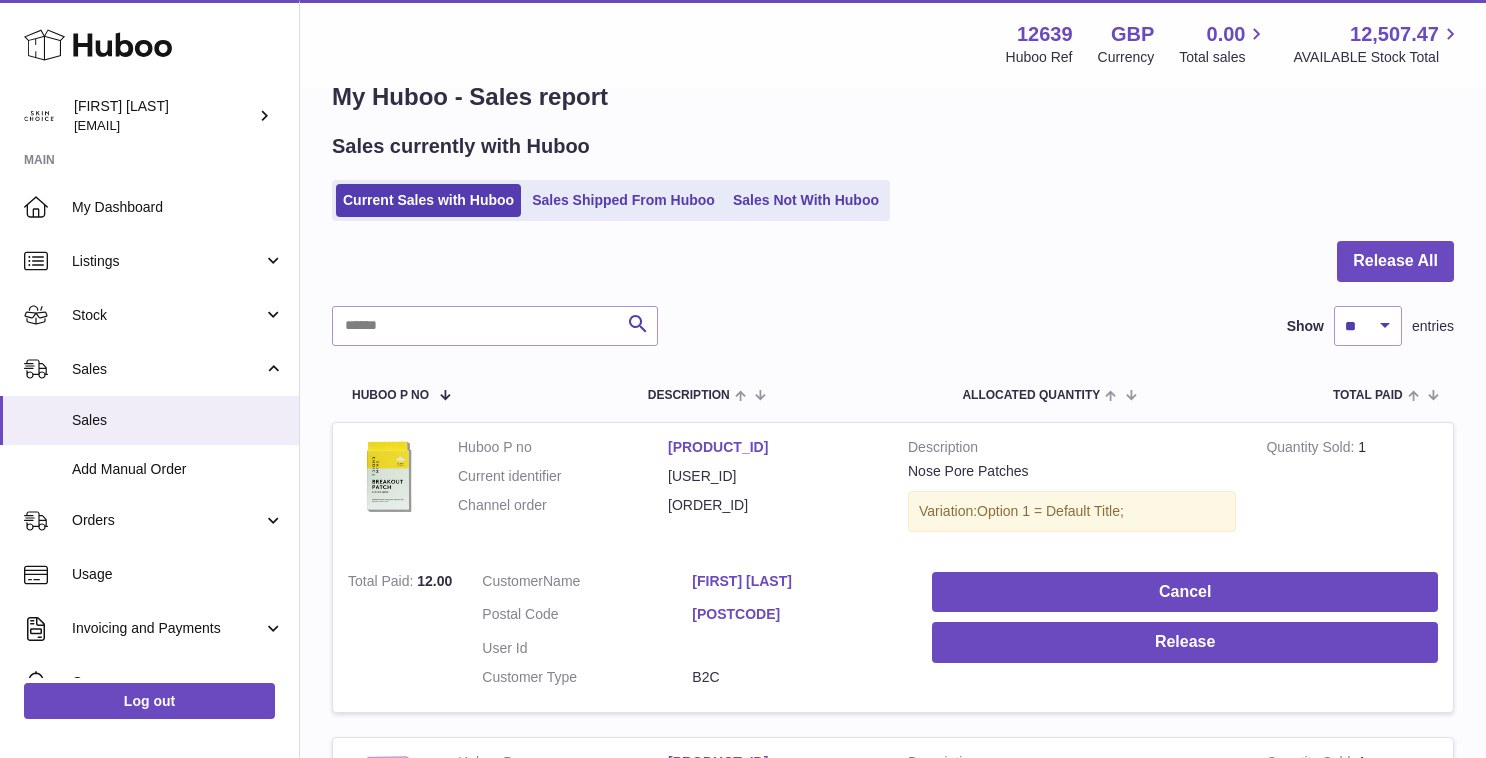 scroll, scrollTop: 0, scrollLeft: 0, axis: both 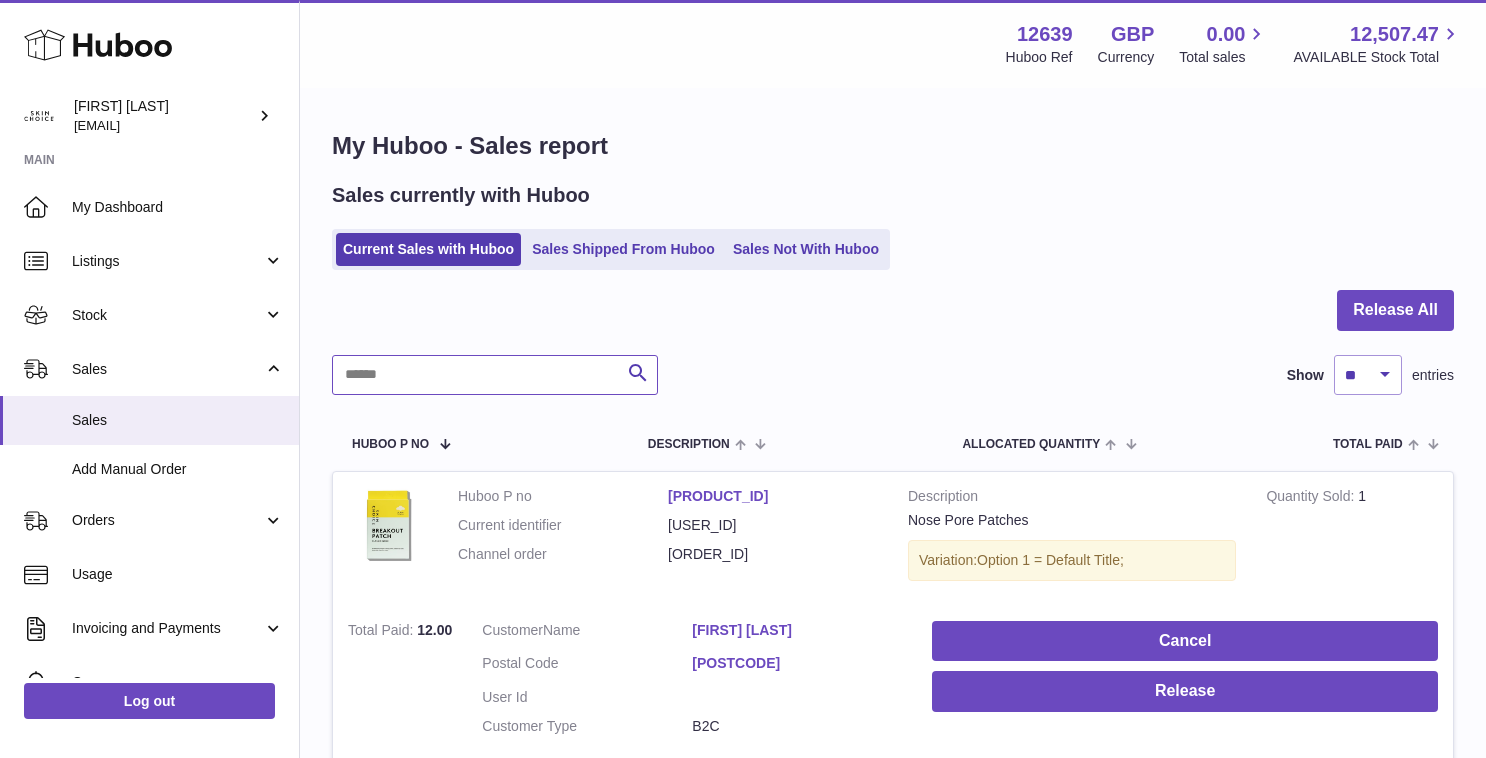 click at bounding box center (495, 375) 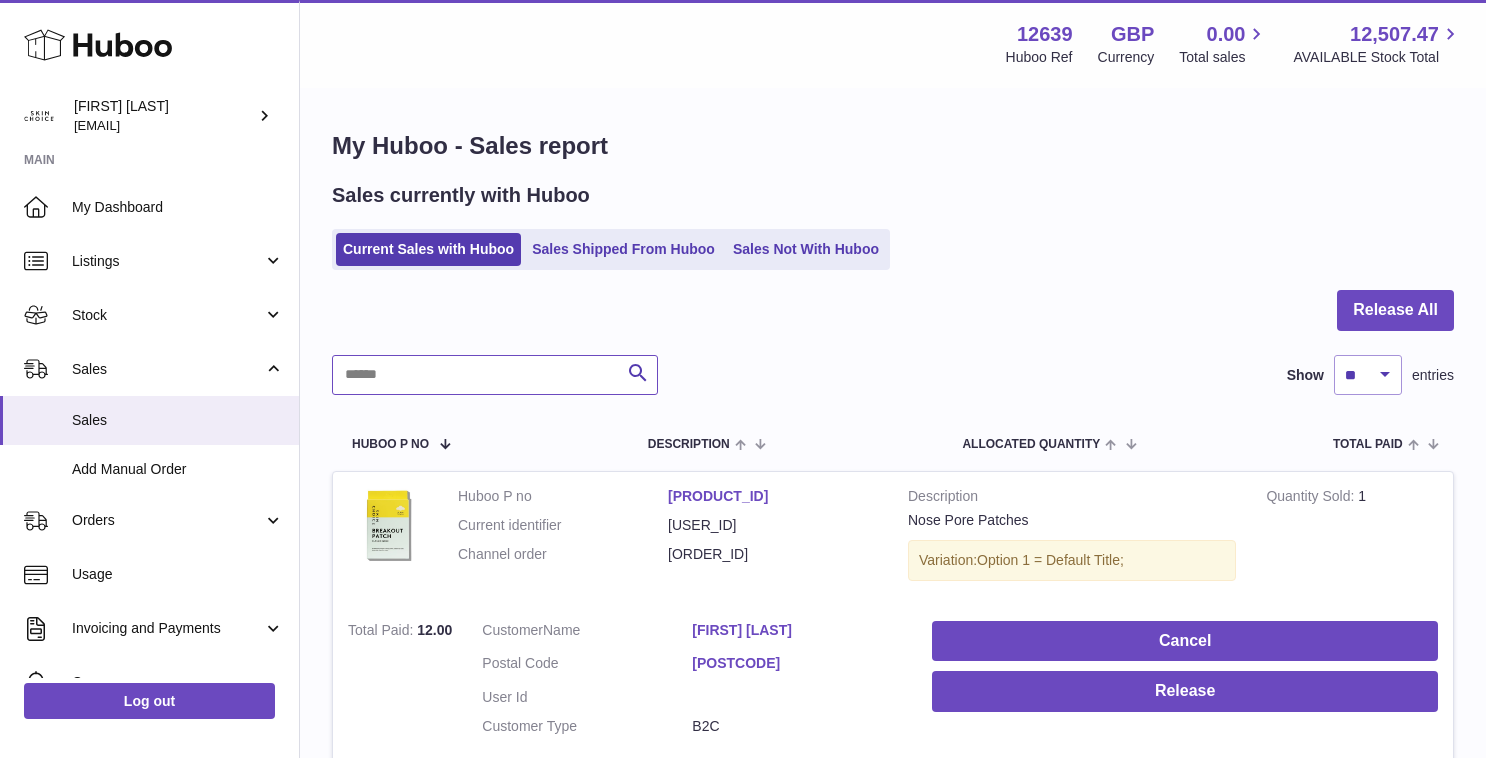 paste on "**********" 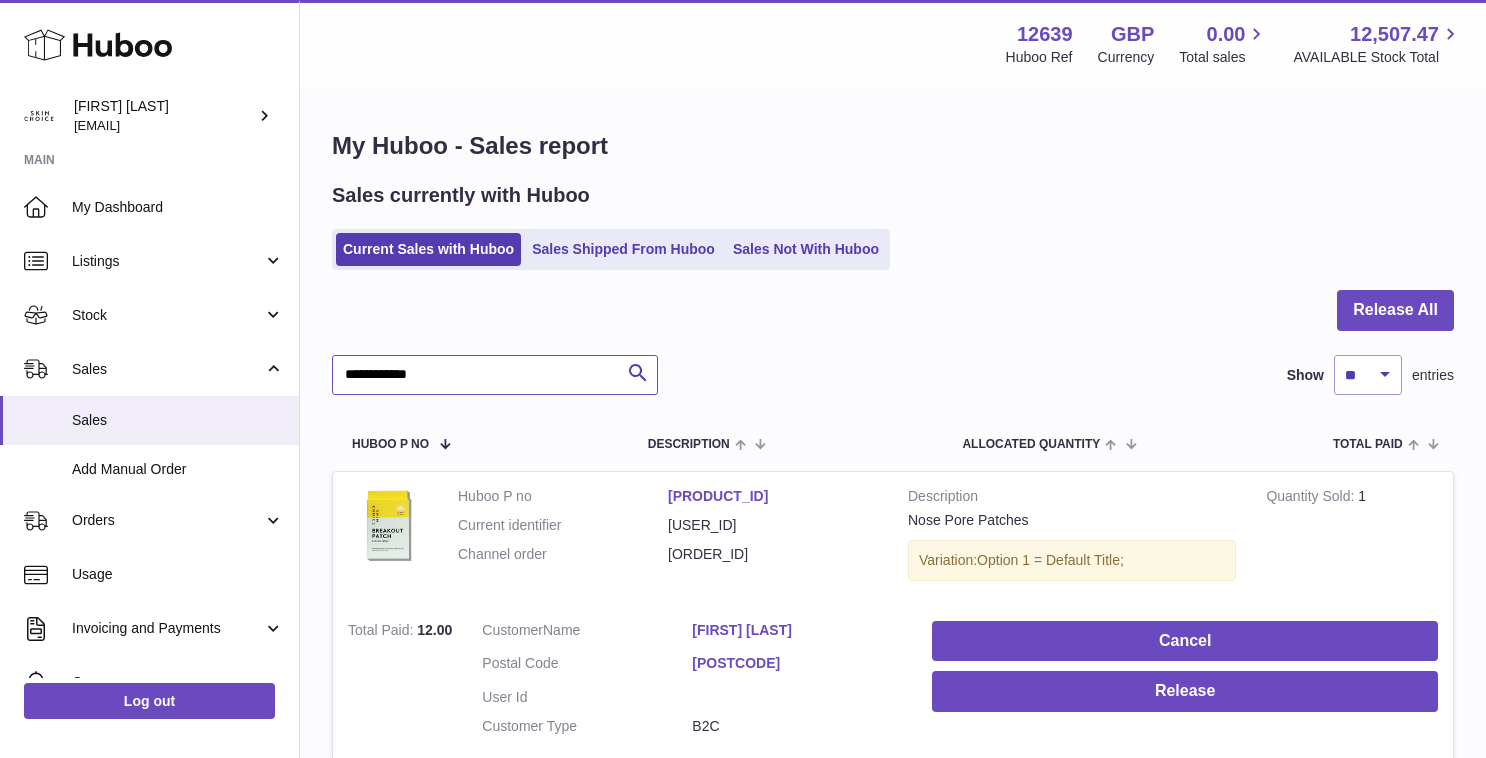 type on "**********" 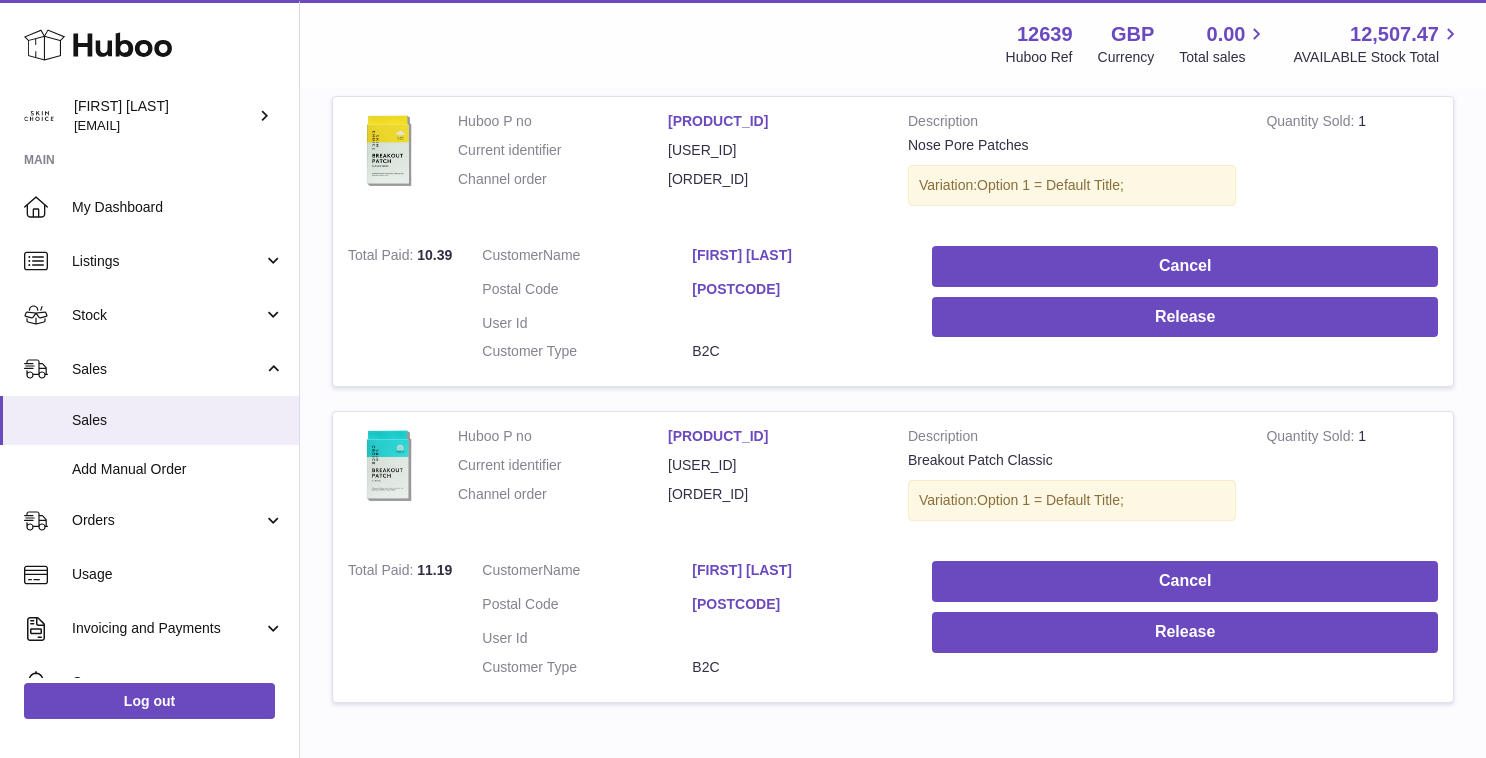 scroll, scrollTop: 715, scrollLeft: 0, axis: vertical 